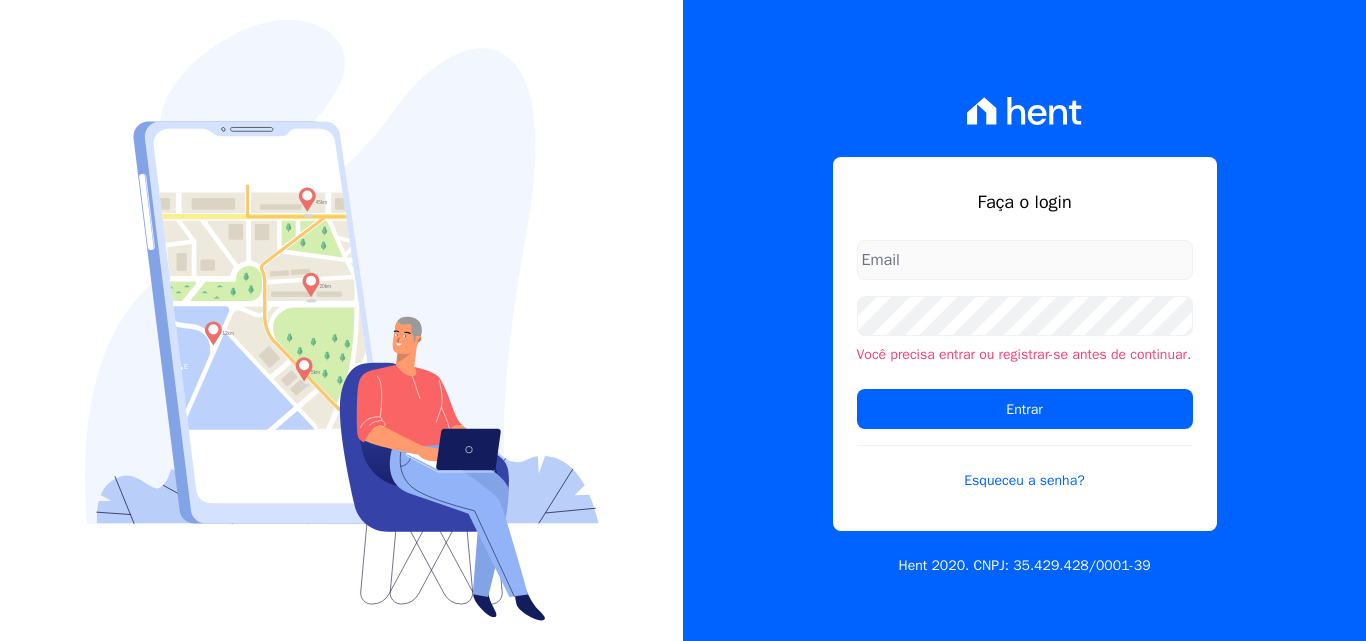 scroll, scrollTop: 0, scrollLeft: 0, axis: both 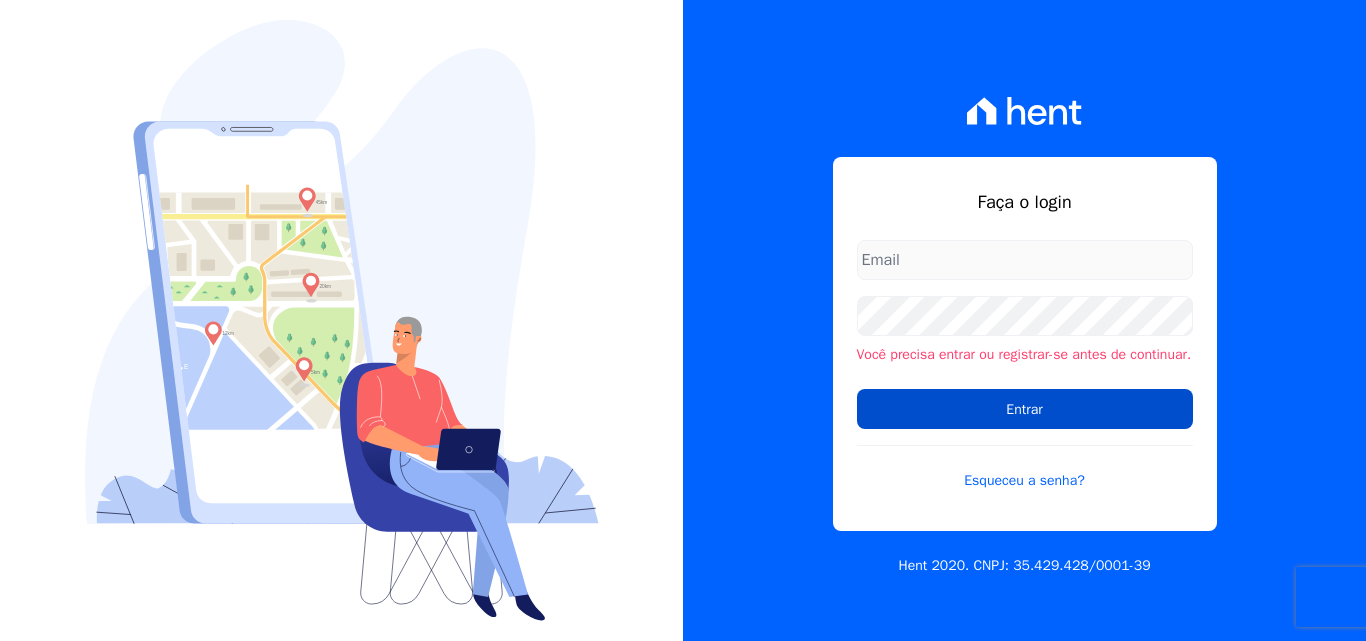 type on "[EMAIL_ADDRESS][DOMAIN_NAME]" 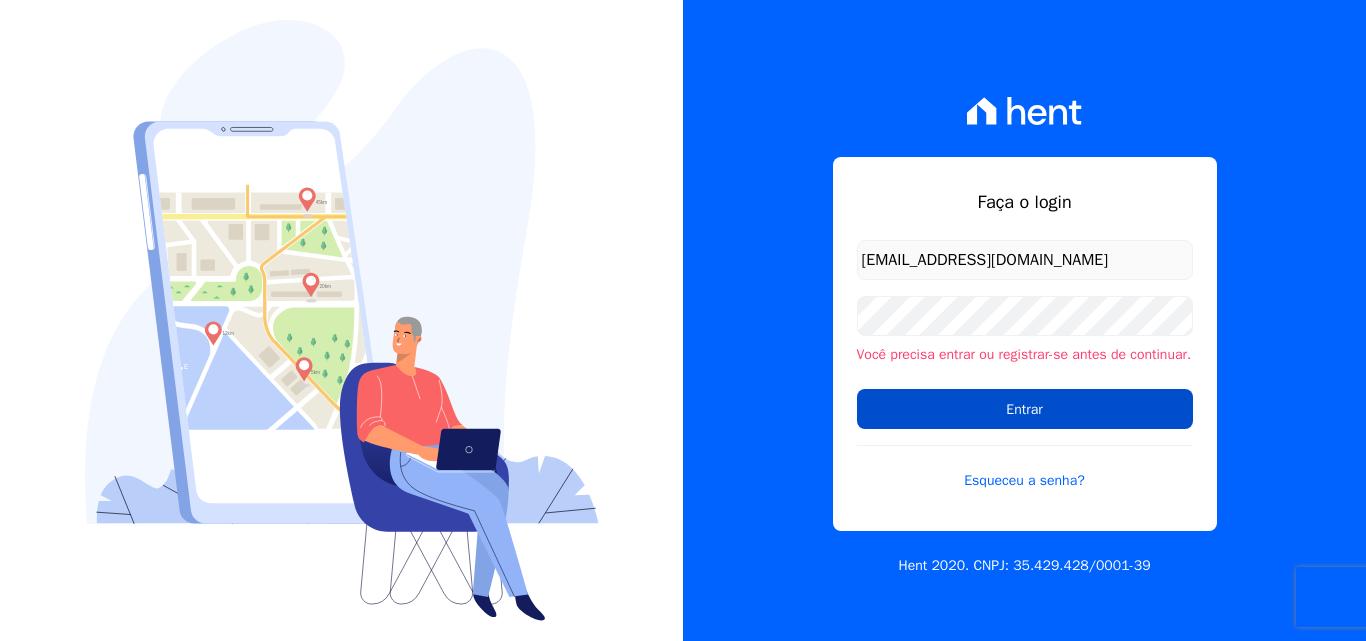 click on "Entrar" at bounding box center (1025, 409) 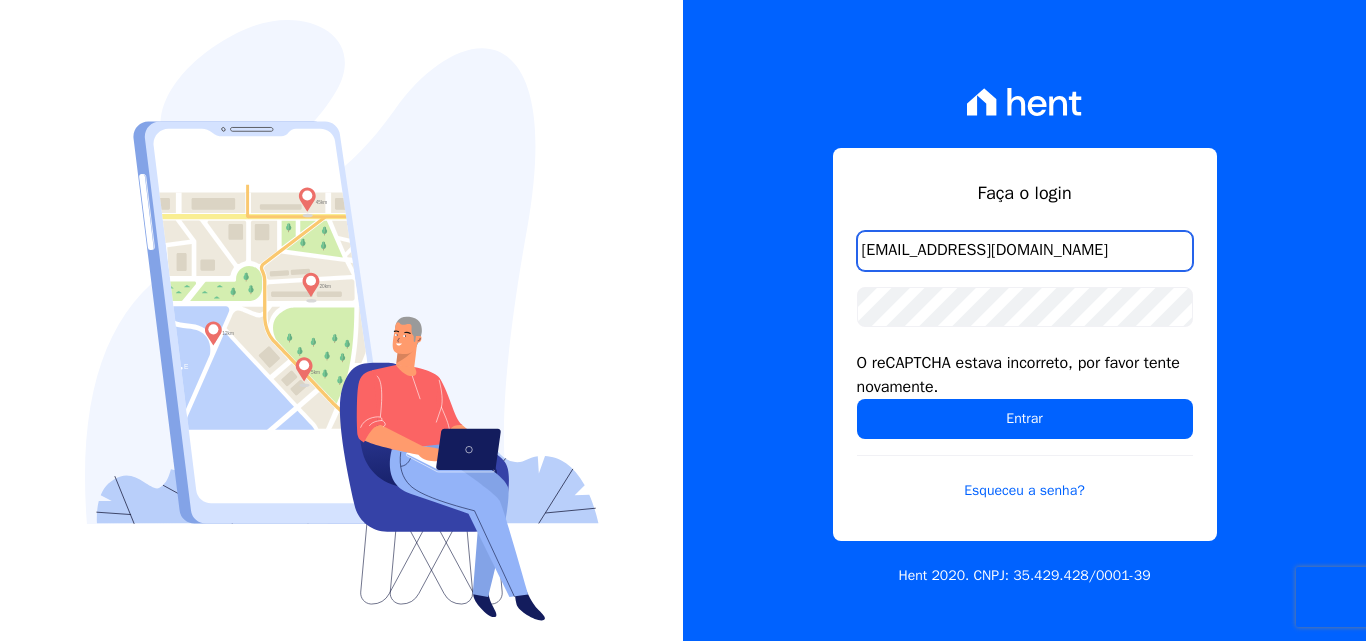 scroll, scrollTop: 0, scrollLeft: 0, axis: both 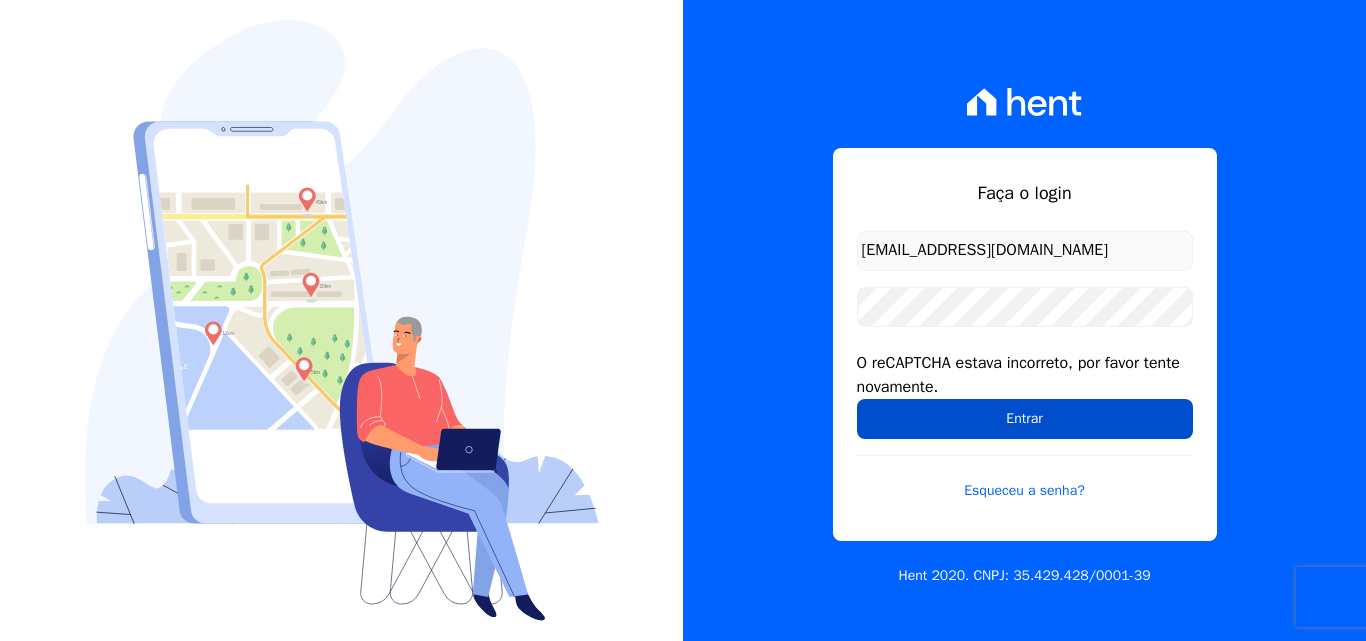 click on "Entrar" at bounding box center (1025, 419) 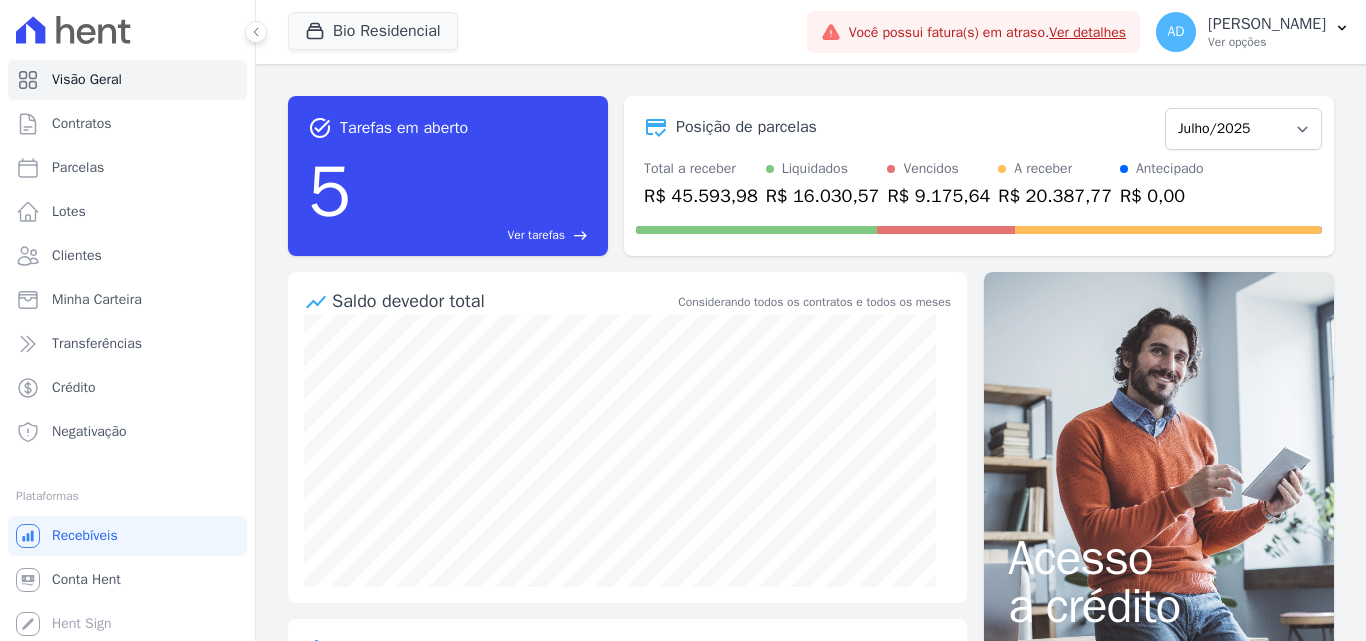 scroll, scrollTop: 0, scrollLeft: 0, axis: both 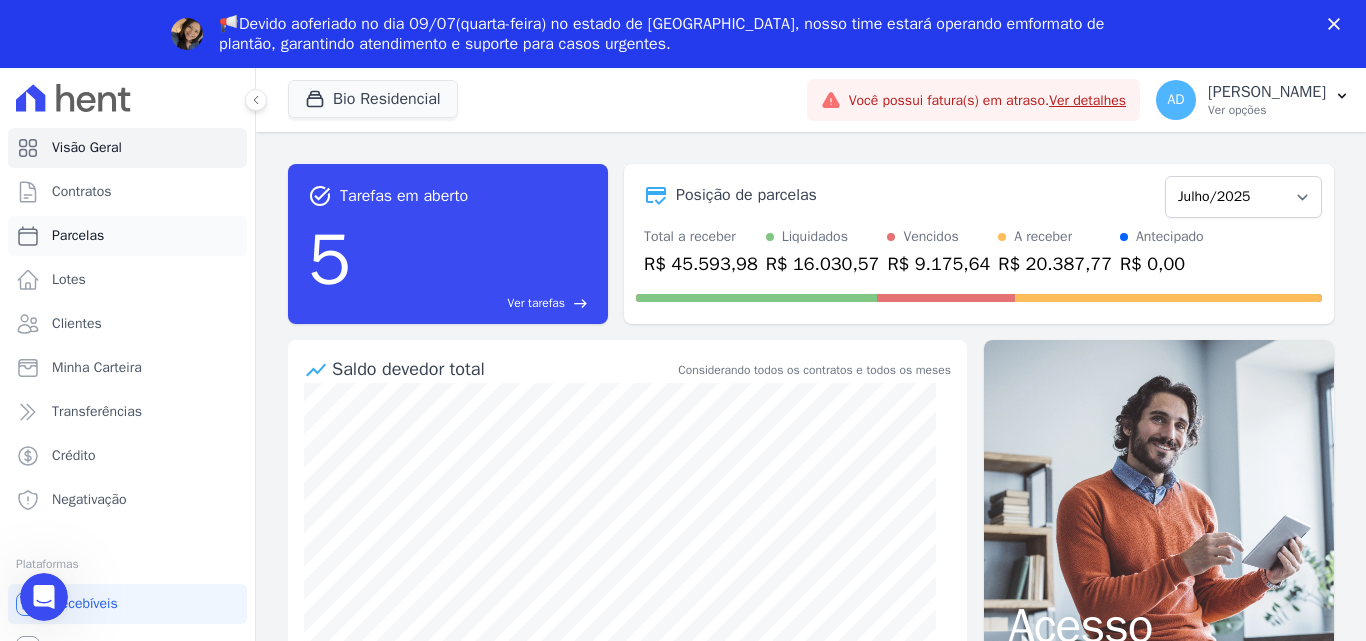 click on "Parcelas" at bounding box center (78, 236) 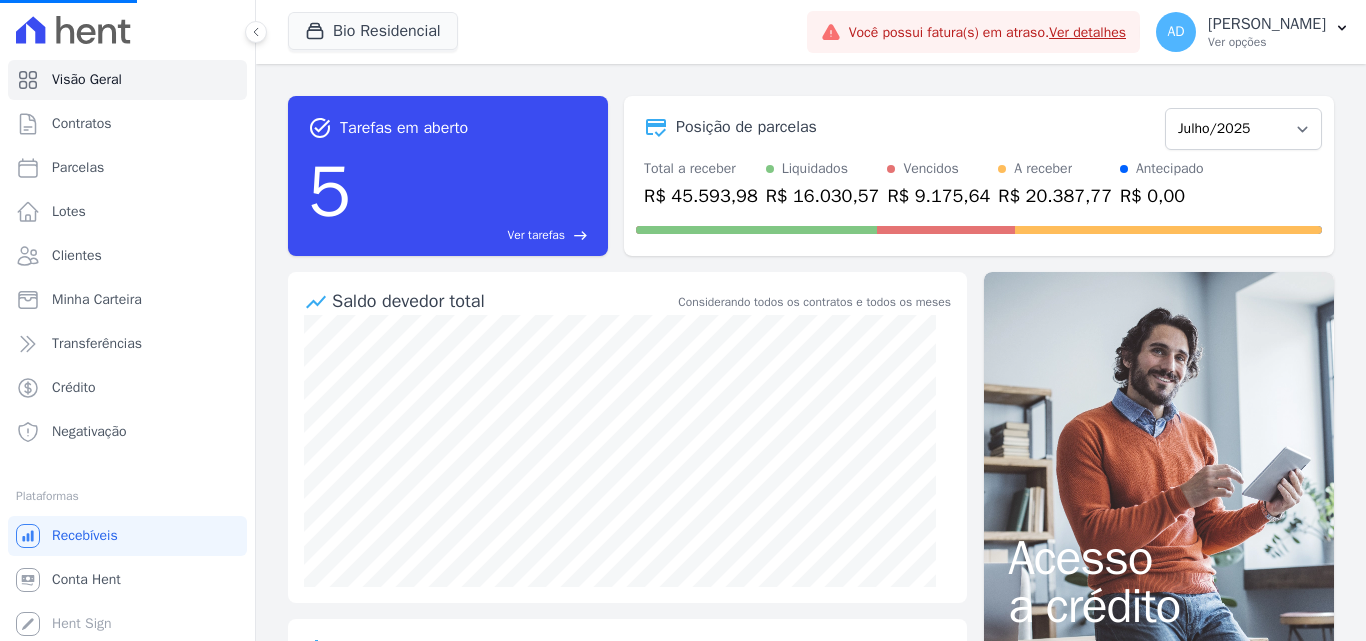 select 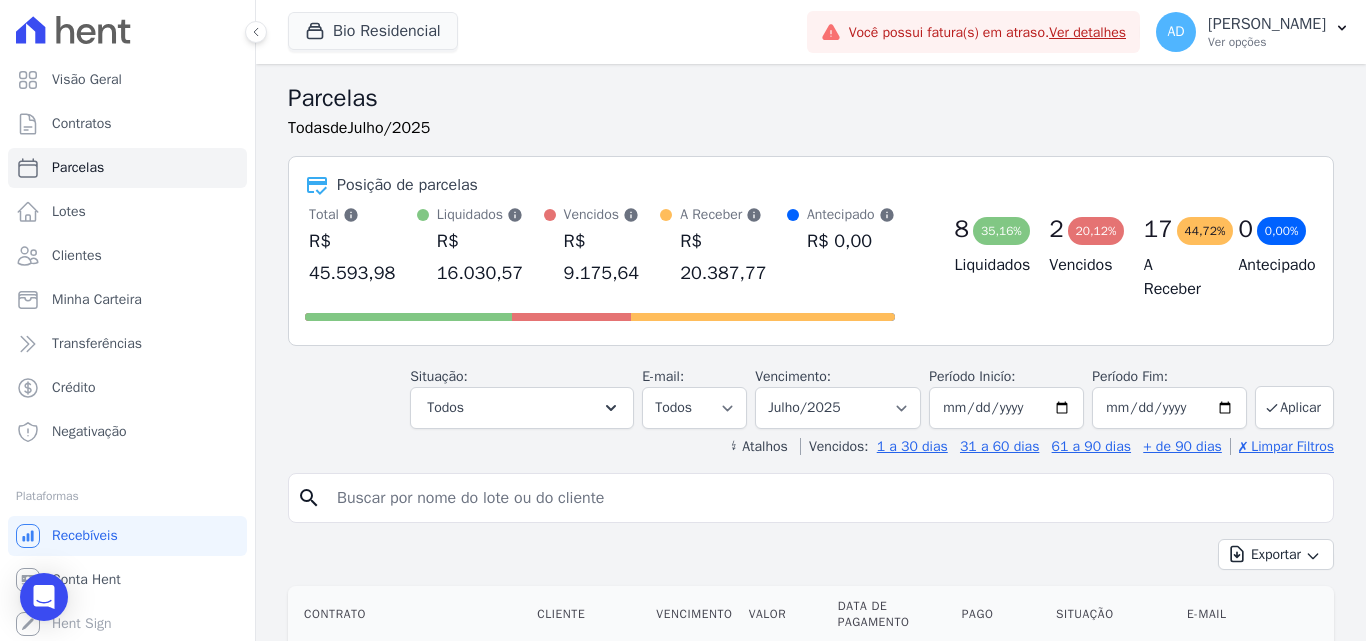 scroll, scrollTop: 200, scrollLeft: 0, axis: vertical 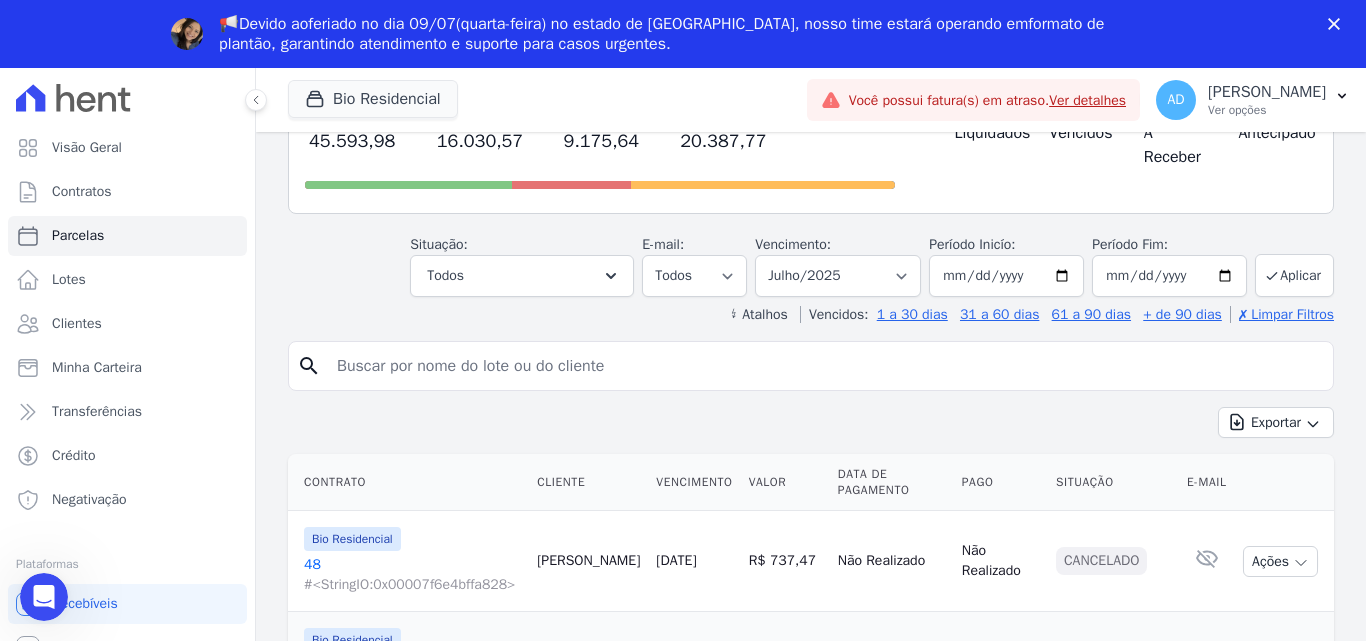 click at bounding box center (825, 366) 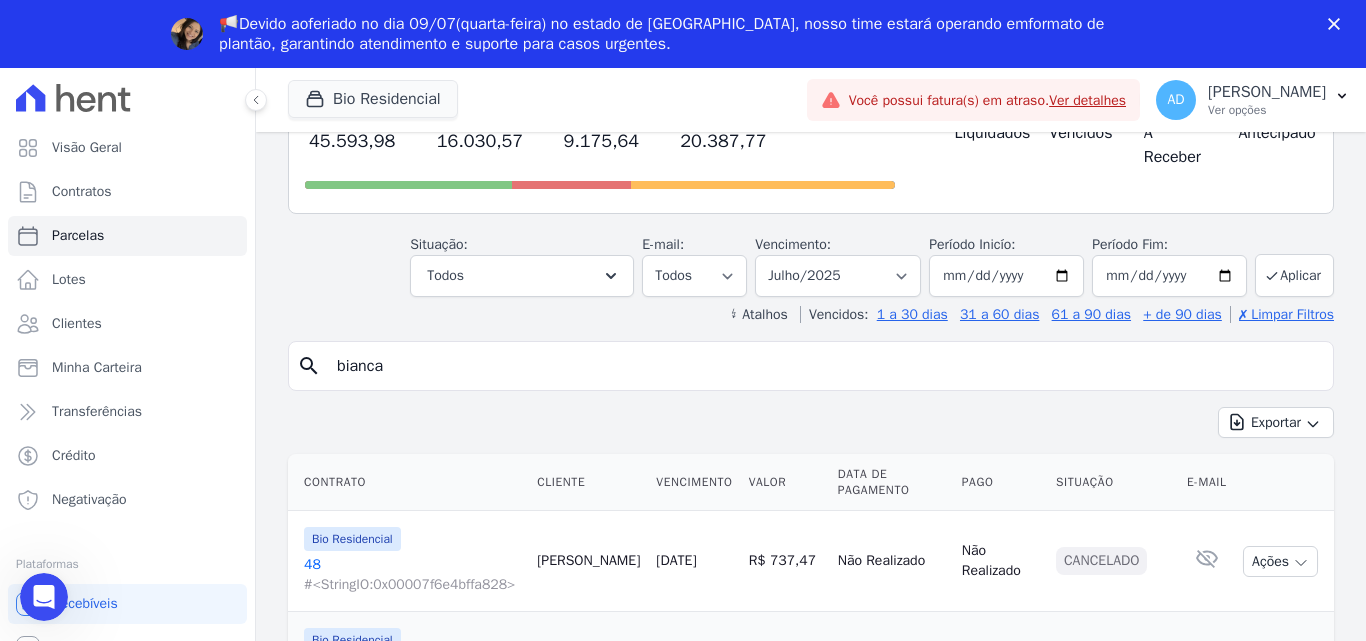 type on "bianca" 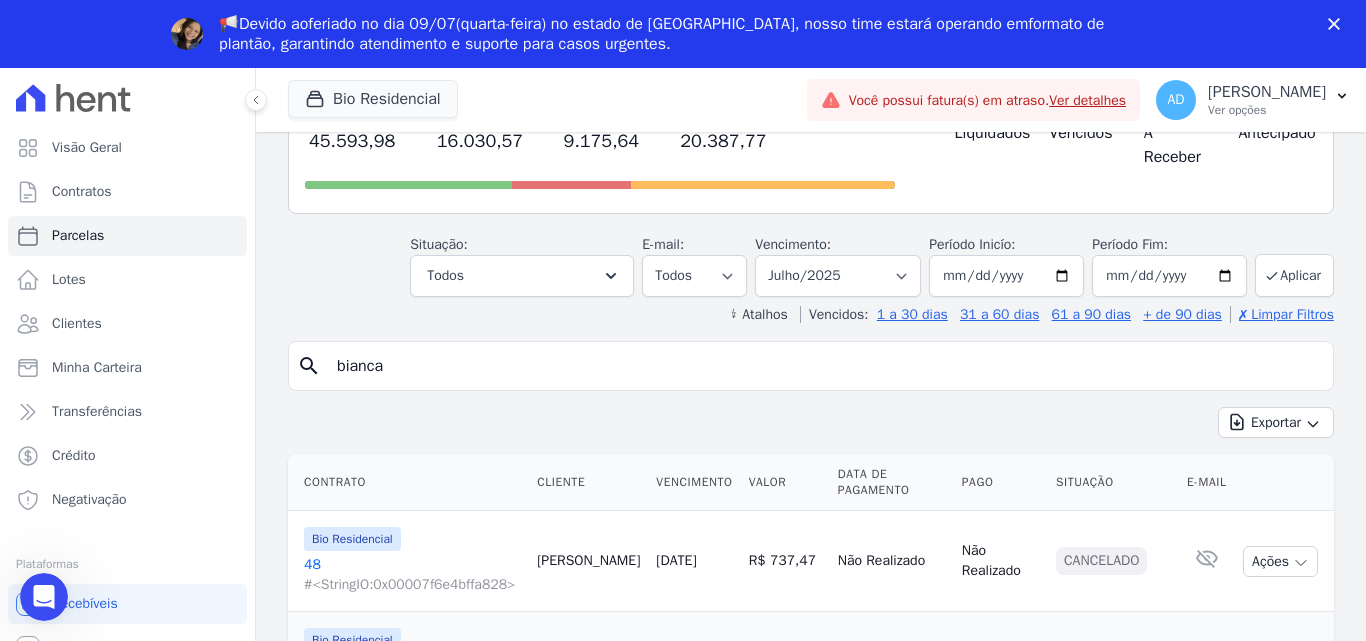 select 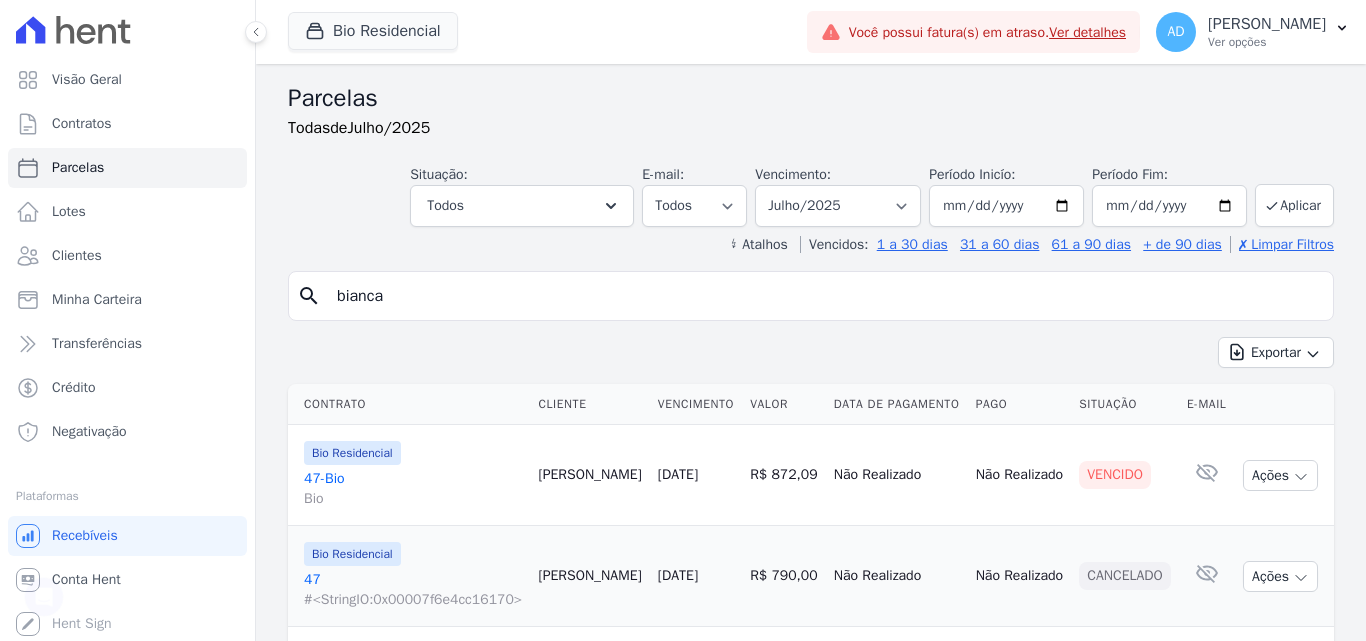 scroll, scrollTop: 0, scrollLeft: 0, axis: both 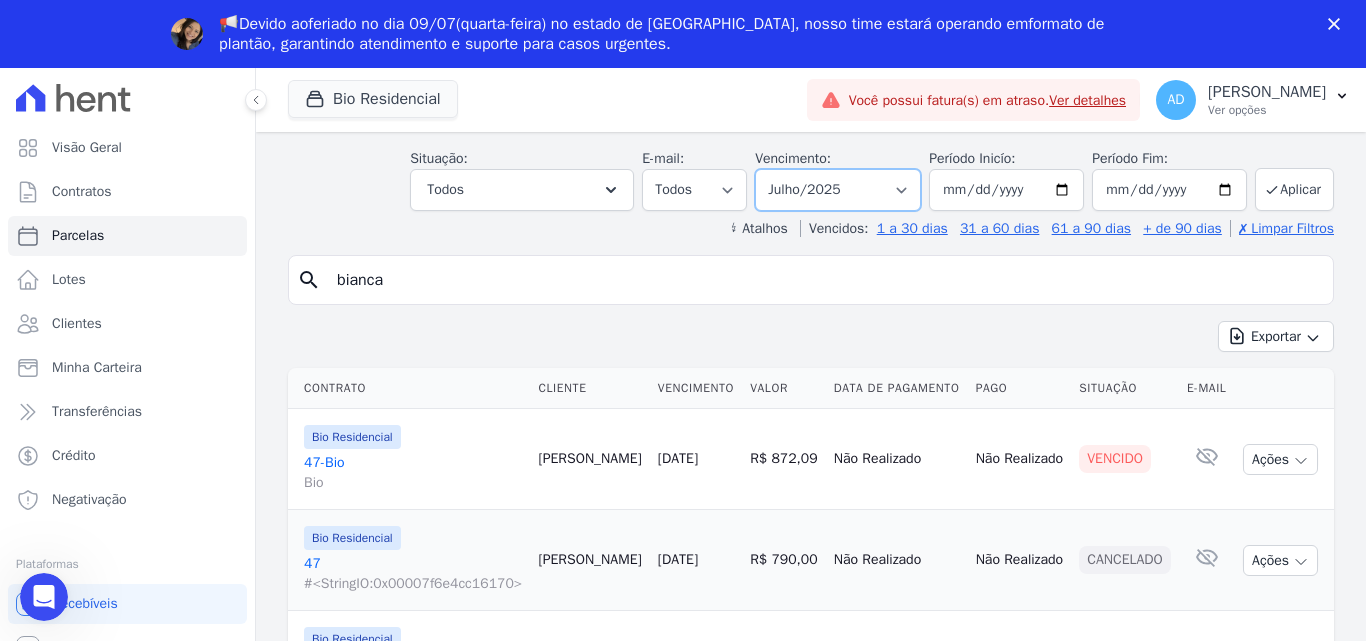 click on "Filtrar por período
────────
Todos os meses
Março/2024
Abril/2024
Maio/2024
Junho/2024
Julho/2024
Agosto/2024
Setembro/2024
Outubro/2024
Novembro/2024
Dezembro/2024
Janeiro/2025
Fevereiro/2025
Março/2025
Abril/2025
Maio/2025
Junho/2025
Julho/2025
Agosto/2025
Setembro/2025
Outubro/2025
Novembro/2025
Dezembro/2025
Janeiro/2026
Fevereiro/2026
Março/2026
Abril/2026
Maio/2026
Junho/2026
Julho/2026
Agosto/2026
Setembro/2026
Outubro/2026
Novembro/2026
Dezembro/2026
Janeiro/2027
Fevereiro/2027
Março/2027
Abril/2027" at bounding box center (838, 190) 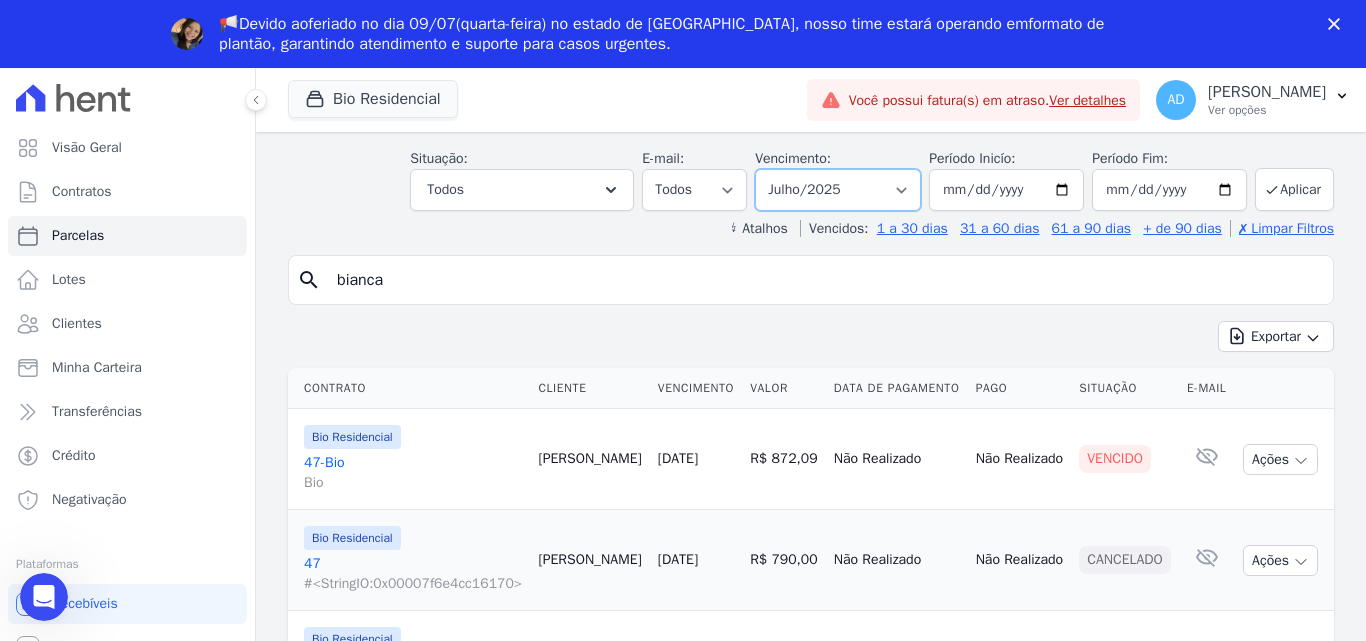 select on "06/2025" 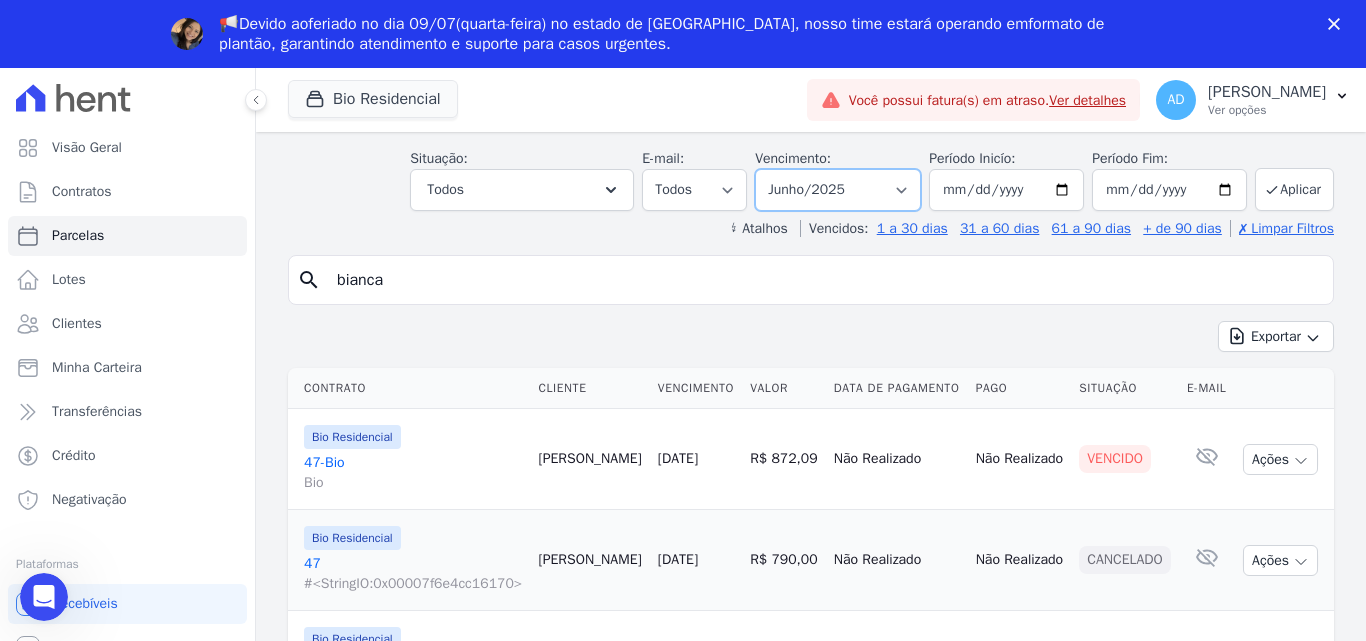 click on "Filtrar por período
────────
Todos os meses
Março/2024
Abril/2024
Maio/2024
Junho/2024
Julho/2024
Agosto/2024
Setembro/2024
Outubro/2024
Novembro/2024
Dezembro/2024
Janeiro/2025
Fevereiro/2025
Março/2025
Abril/2025
Maio/2025
Junho/2025
Julho/2025
Agosto/2025
Setembro/2025
Outubro/2025
Novembro/2025
Dezembro/2025
Janeiro/2026
Fevereiro/2026
Março/2026
Abril/2026
Maio/2026
Junho/2026
Julho/2026
Agosto/2026
Setembro/2026
Outubro/2026
Novembro/2026
Dezembro/2026
Janeiro/2027
Fevereiro/2027
Março/2027
Abril/2027" at bounding box center [838, 190] 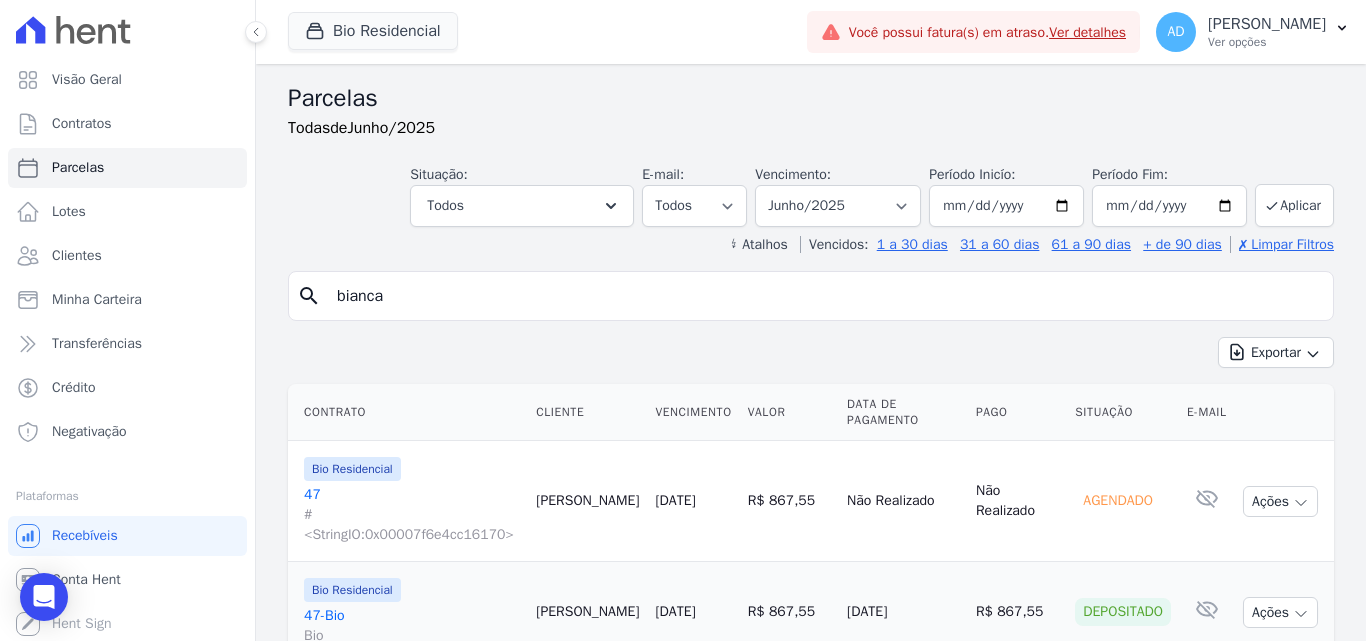 select 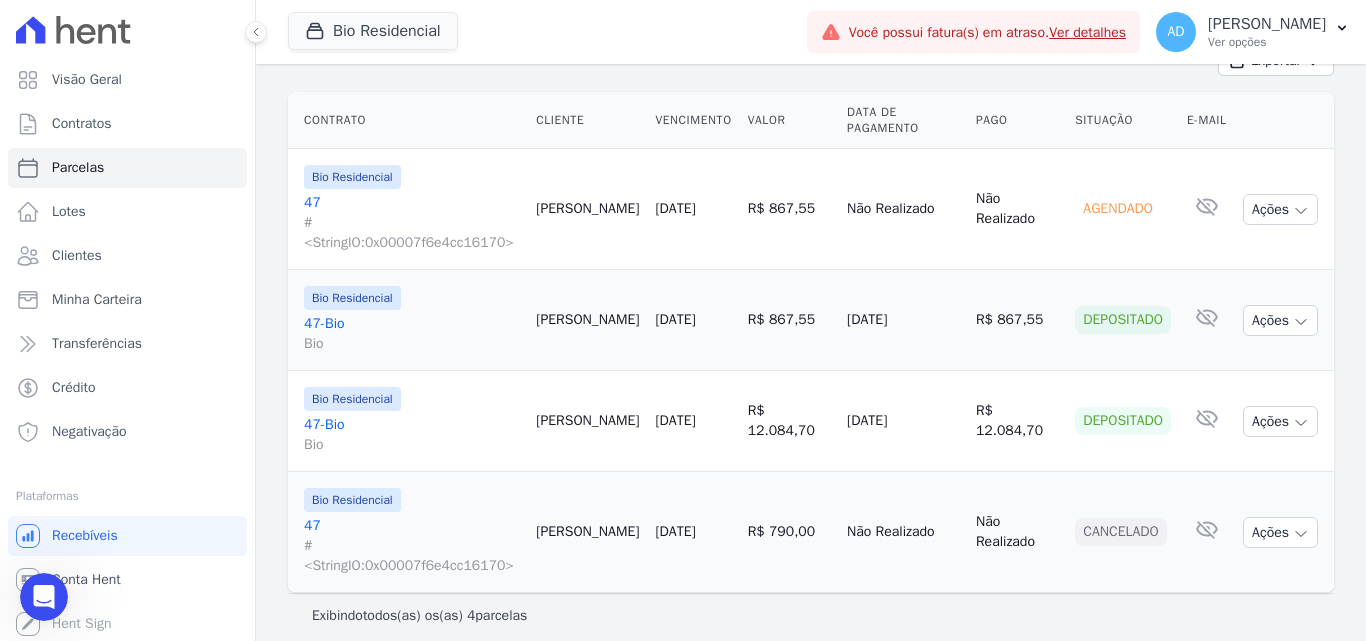 scroll, scrollTop: 0, scrollLeft: 0, axis: both 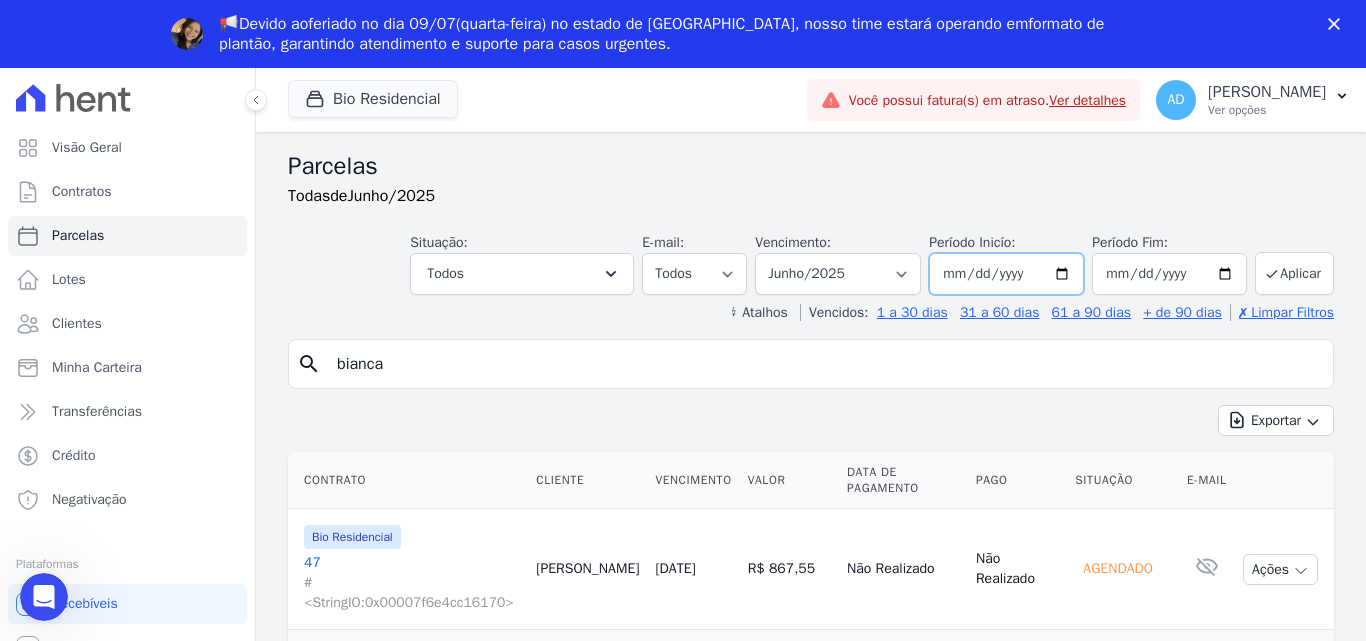click on "[DATE]" at bounding box center (1006, 274) 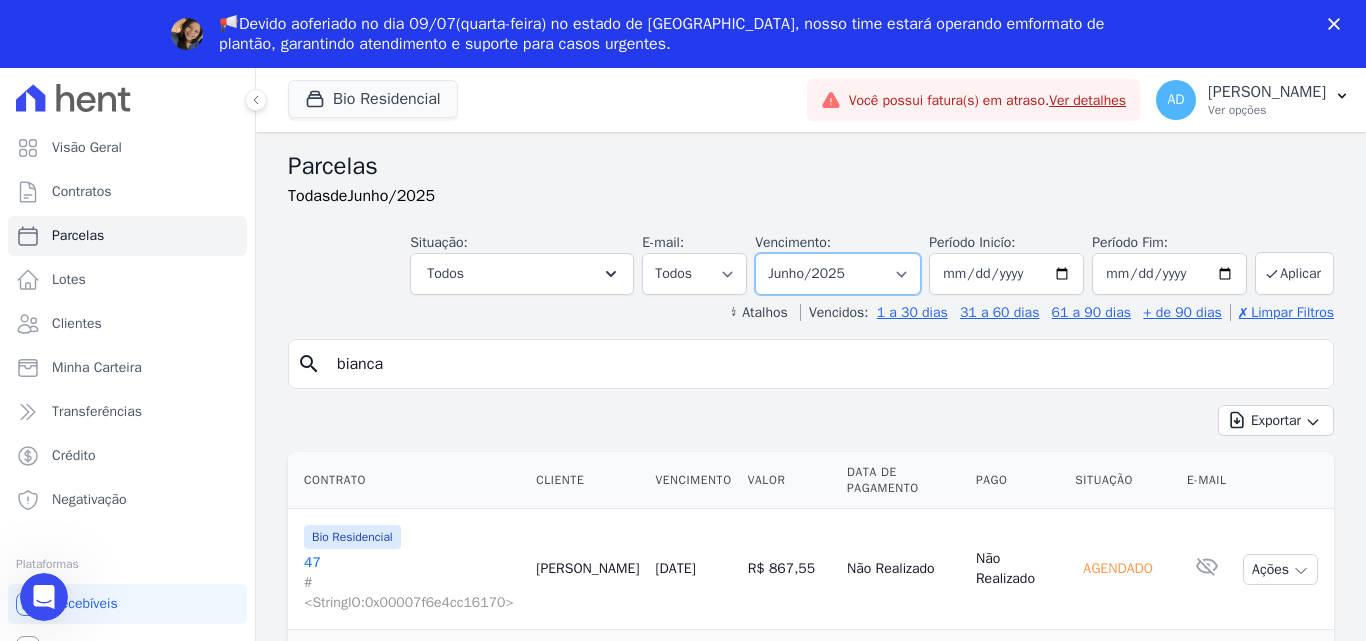click on "Filtrar por período
────────
Todos os meses
Março/2024
Abril/2024
Maio/2024
Junho/2024
Julho/2024
Agosto/2024
Setembro/2024
Outubro/2024
Novembro/2024
Dezembro/2024
Janeiro/2025
Fevereiro/2025
Março/2025
Abril/2025
Maio/2025
Junho/2025
Julho/2025
Agosto/2025
Setembro/2025
Outubro/2025
Novembro/2025
Dezembro/2025
Janeiro/2026
Fevereiro/2026
Março/2026
Abril/2026
Maio/2026
Junho/2026
Julho/2026
Agosto/2026
Setembro/2026
Outubro/2026
Novembro/2026
Dezembro/2026
Janeiro/2027
Fevereiro/2027
Março/2027
Abril/2027" at bounding box center (838, 274) 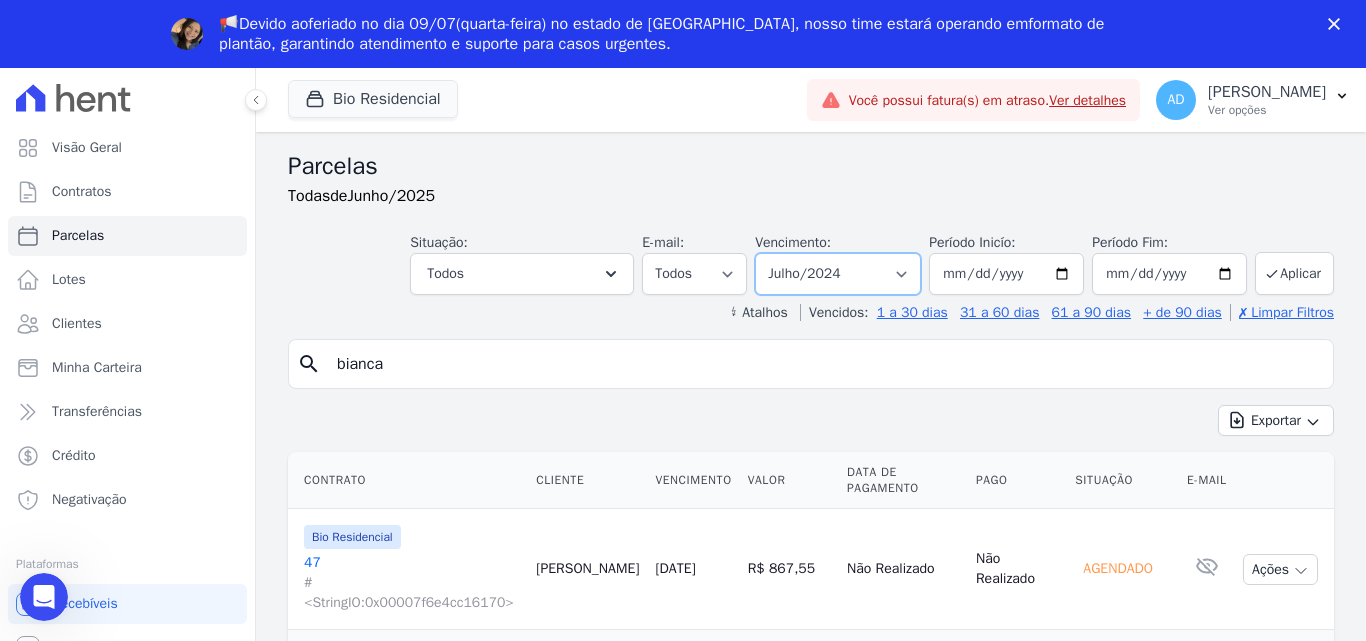 click on "Filtrar por período
────────
Todos os meses
Março/2024
Abril/2024
Maio/2024
Junho/2024
Julho/2024
Agosto/2024
Setembro/2024
Outubro/2024
Novembro/2024
Dezembro/2024
Janeiro/2025
Fevereiro/2025
Março/2025
Abril/2025
Maio/2025
Junho/2025
Julho/2025
Agosto/2025
Setembro/2025
Outubro/2025
Novembro/2025
Dezembro/2025
Janeiro/2026
Fevereiro/2026
Março/2026
Abril/2026
Maio/2026
Junho/2026
Julho/2026
Agosto/2026
Setembro/2026
Outubro/2026
Novembro/2026
Dezembro/2026
Janeiro/2027
Fevereiro/2027
Março/2027
Abril/2027" at bounding box center [838, 274] 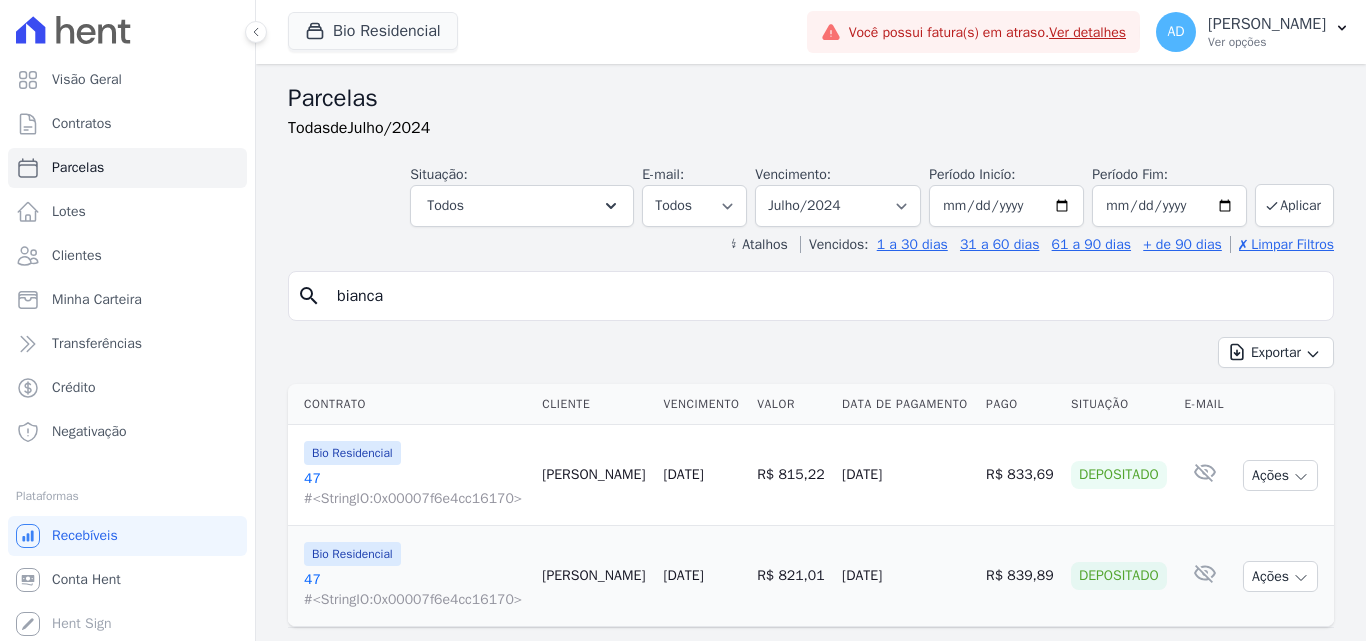 select 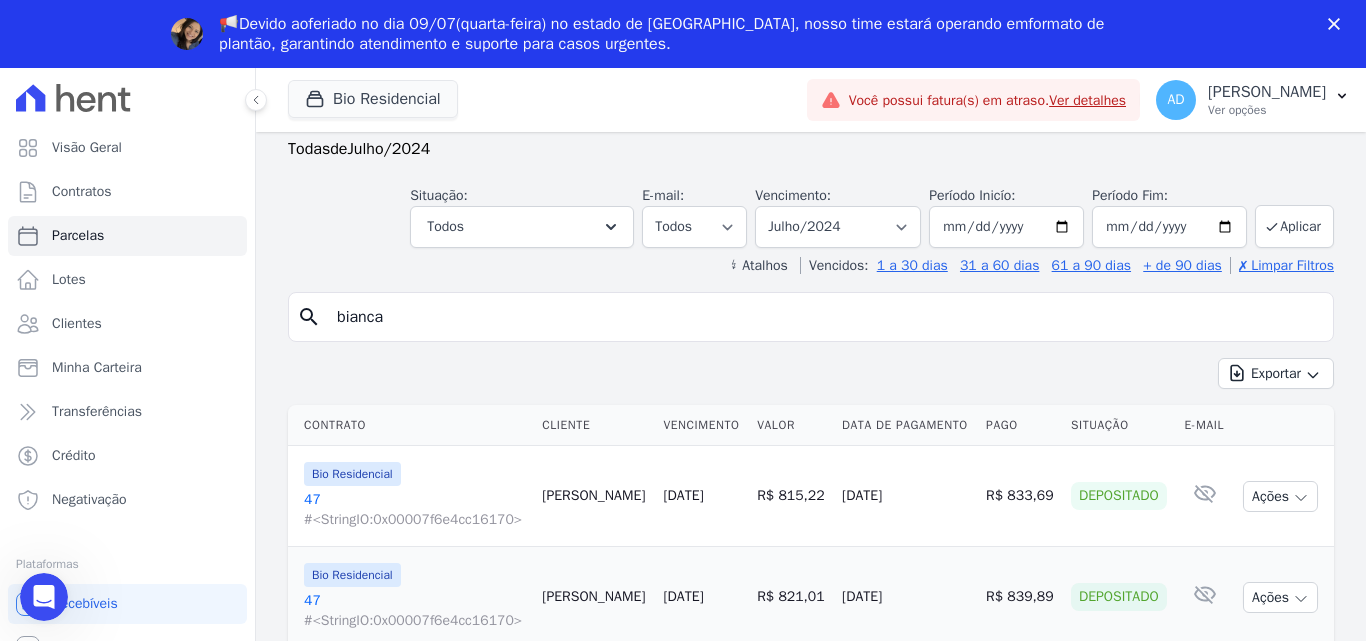 scroll, scrollTop: 0, scrollLeft: 0, axis: both 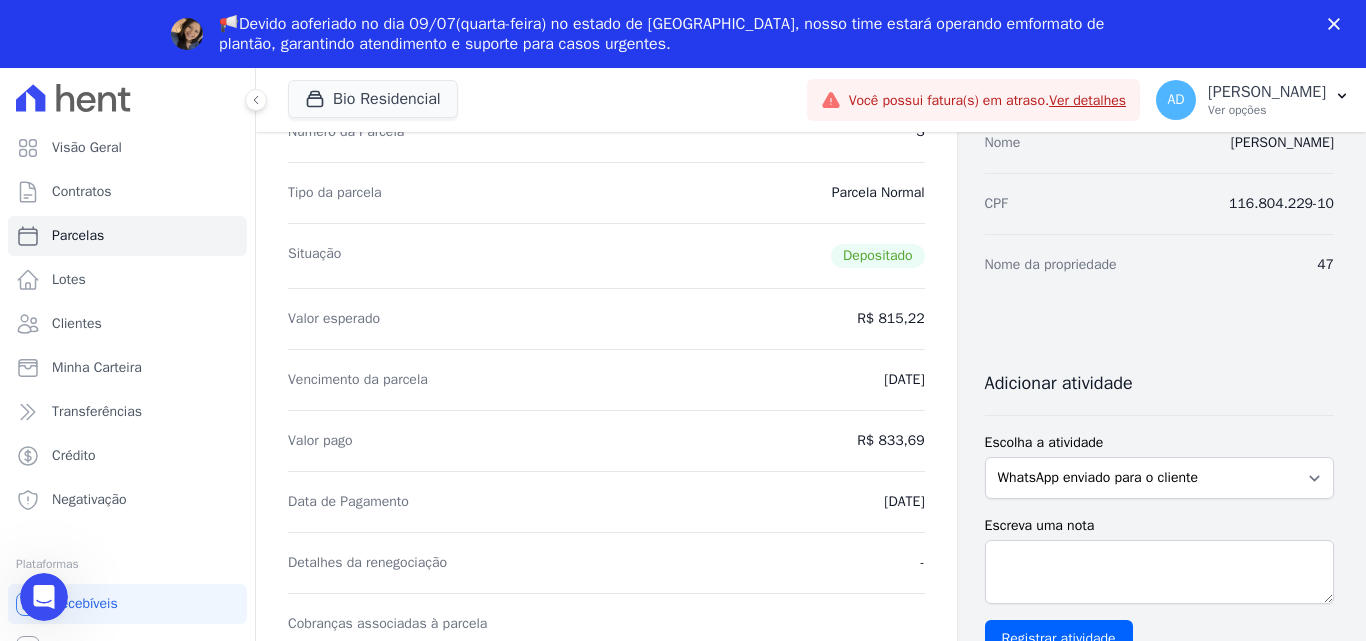 select 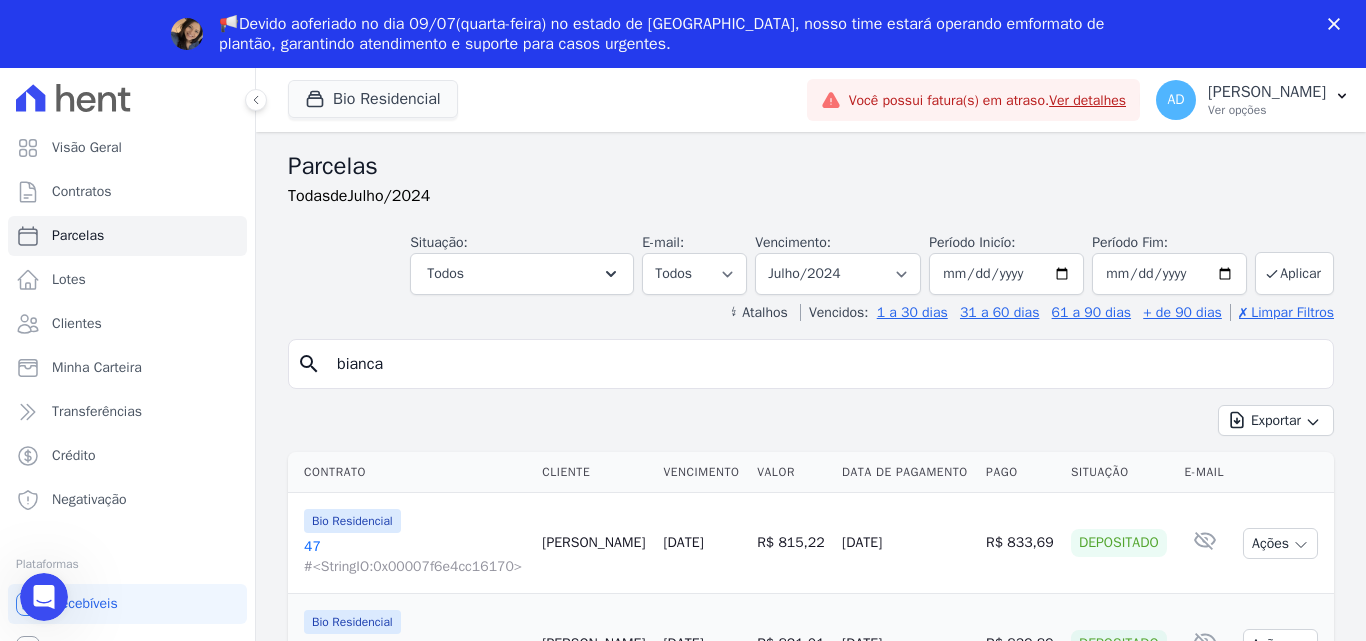 scroll, scrollTop: 0, scrollLeft: 0, axis: both 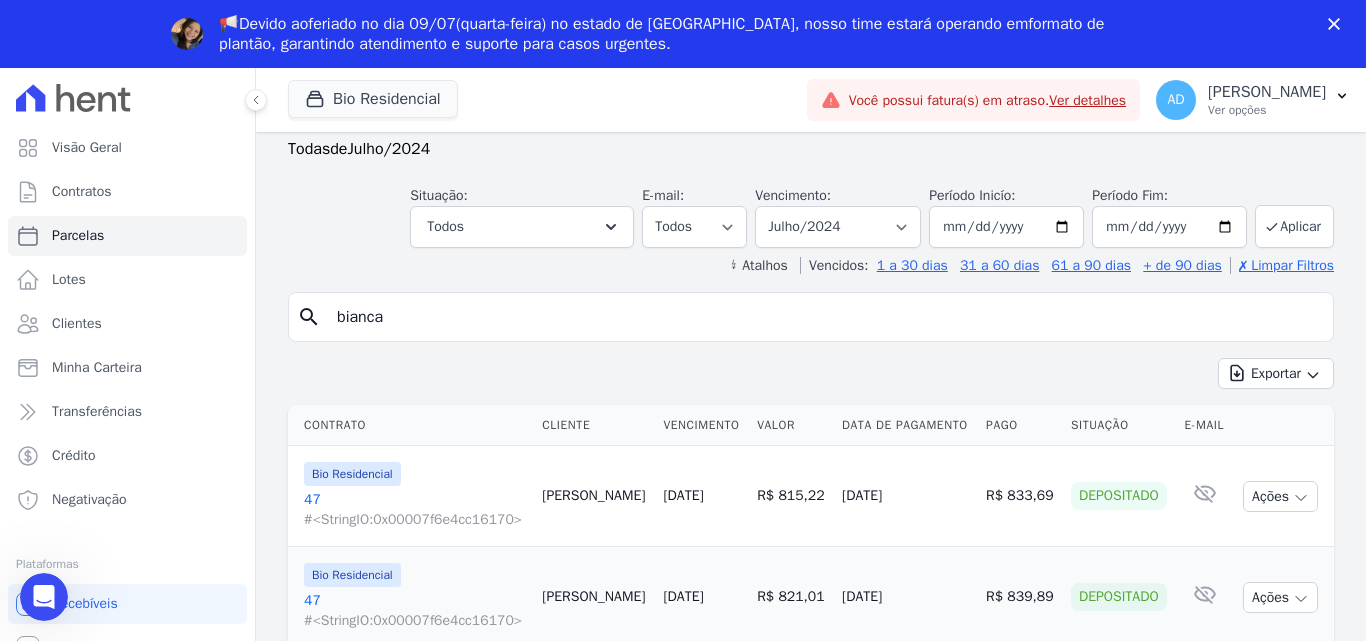 click on "30/06/2024" at bounding box center (683, 495) 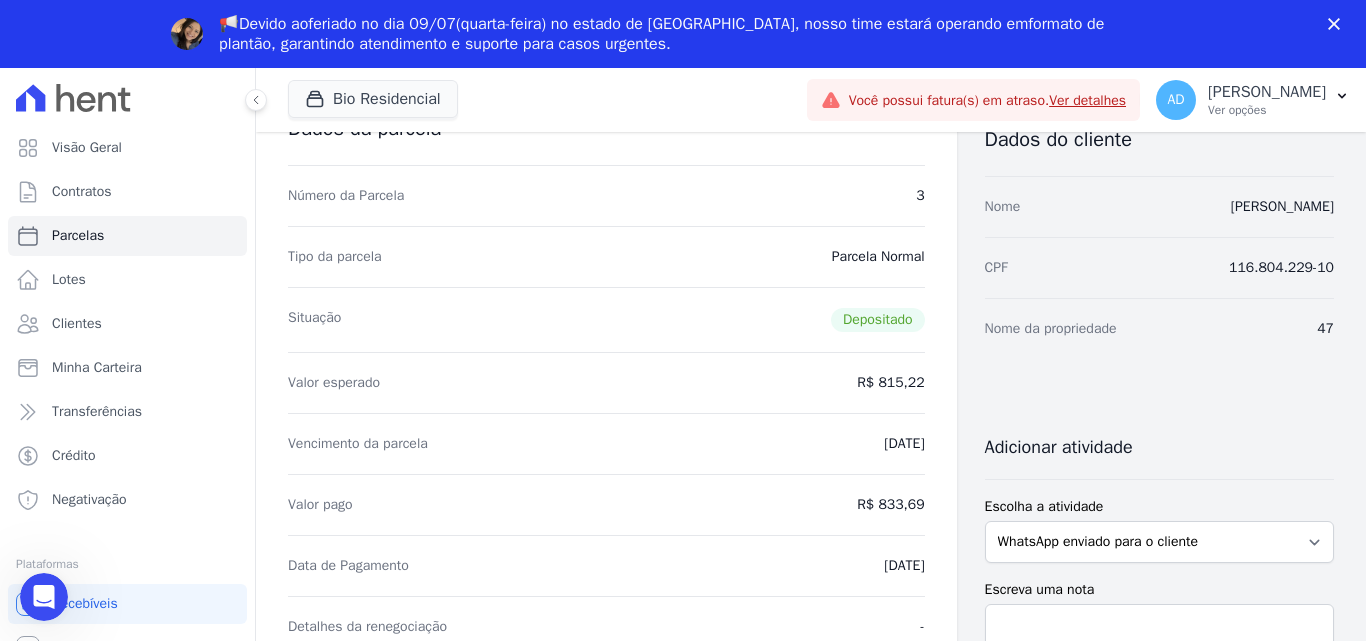 scroll, scrollTop: 0, scrollLeft: 0, axis: both 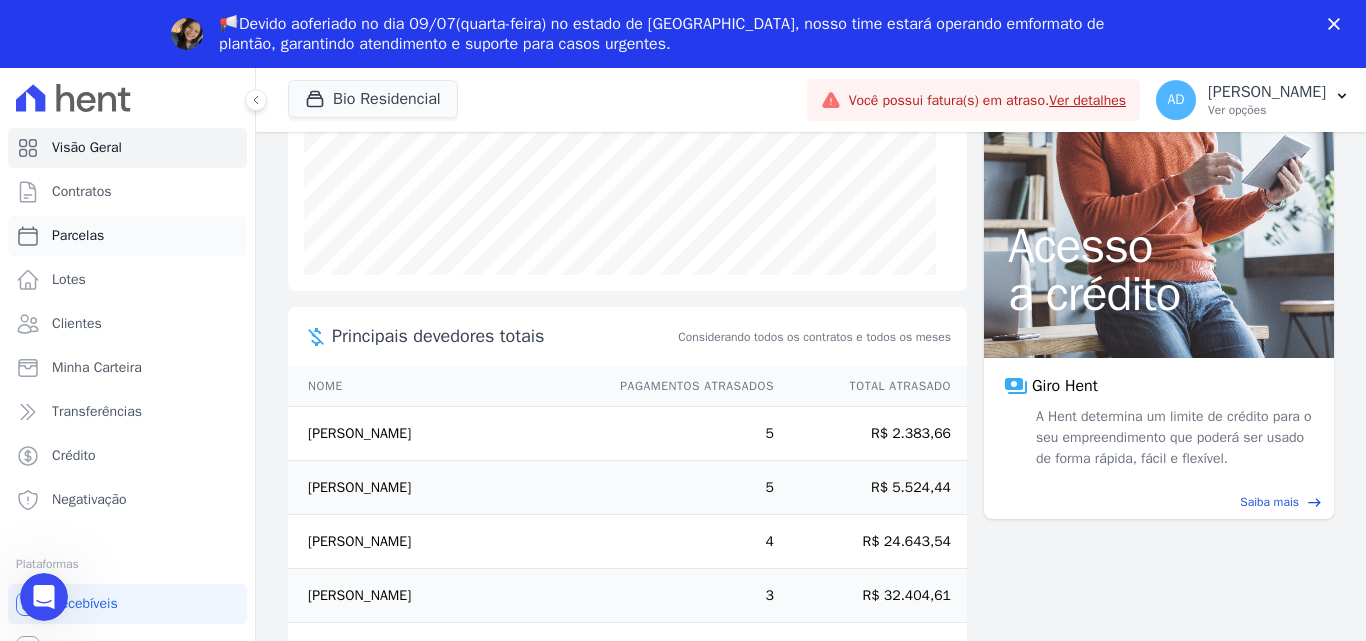 click on "Parcelas" at bounding box center (78, 236) 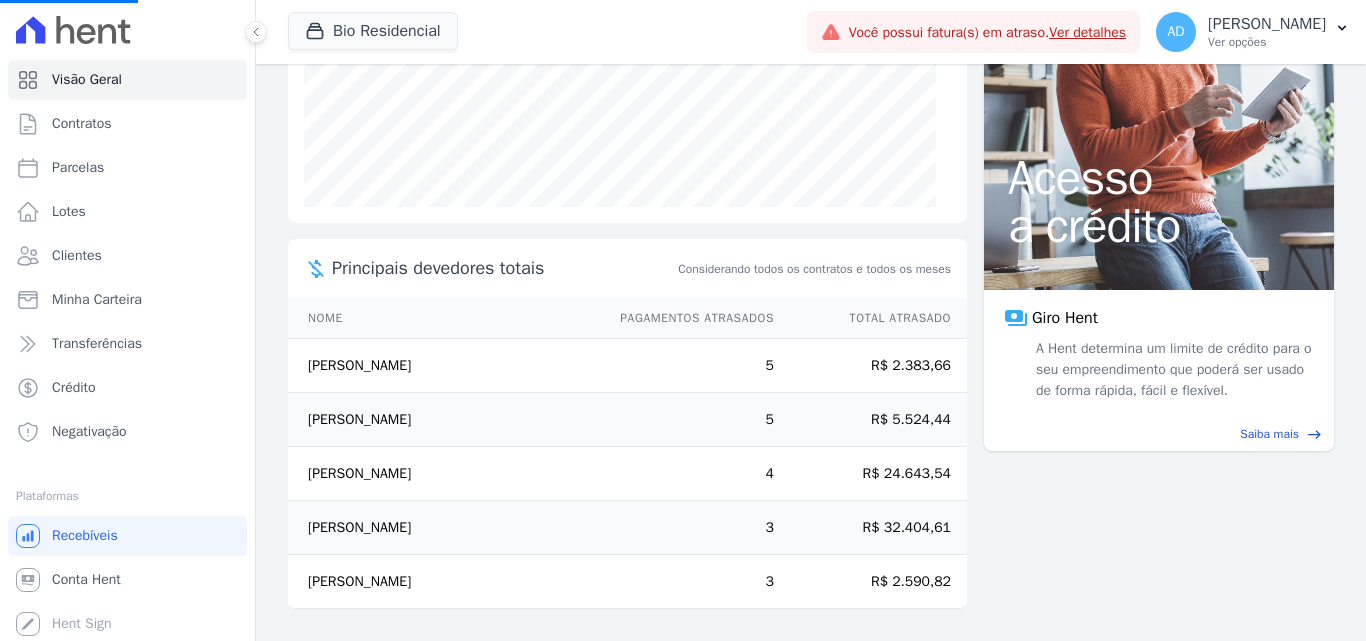 select 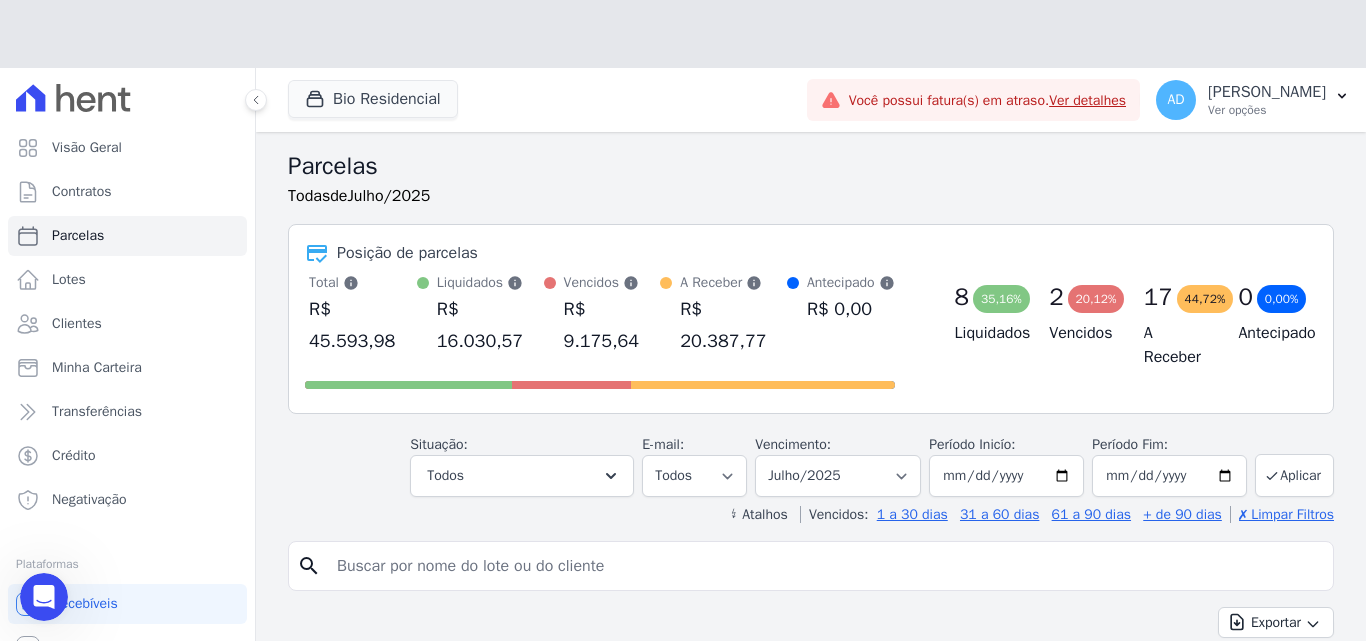 click on "↯ Atalhos
Vencidos:
1 a 30 dias
31 a 60 dias
61 a 90 dias
+ de 90 dias
✗ Limpar Filtros" at bounding box center [811, 515] 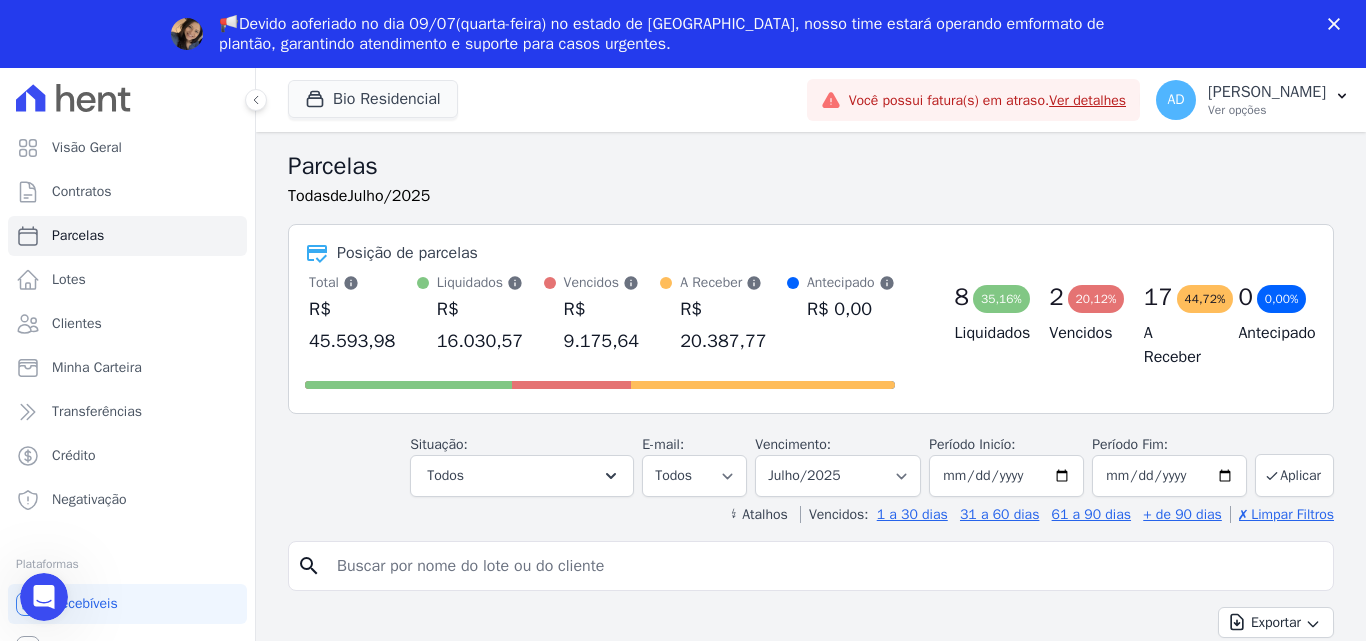 scroll, scrollTop: 0, scrollLeft: 0, axis: both 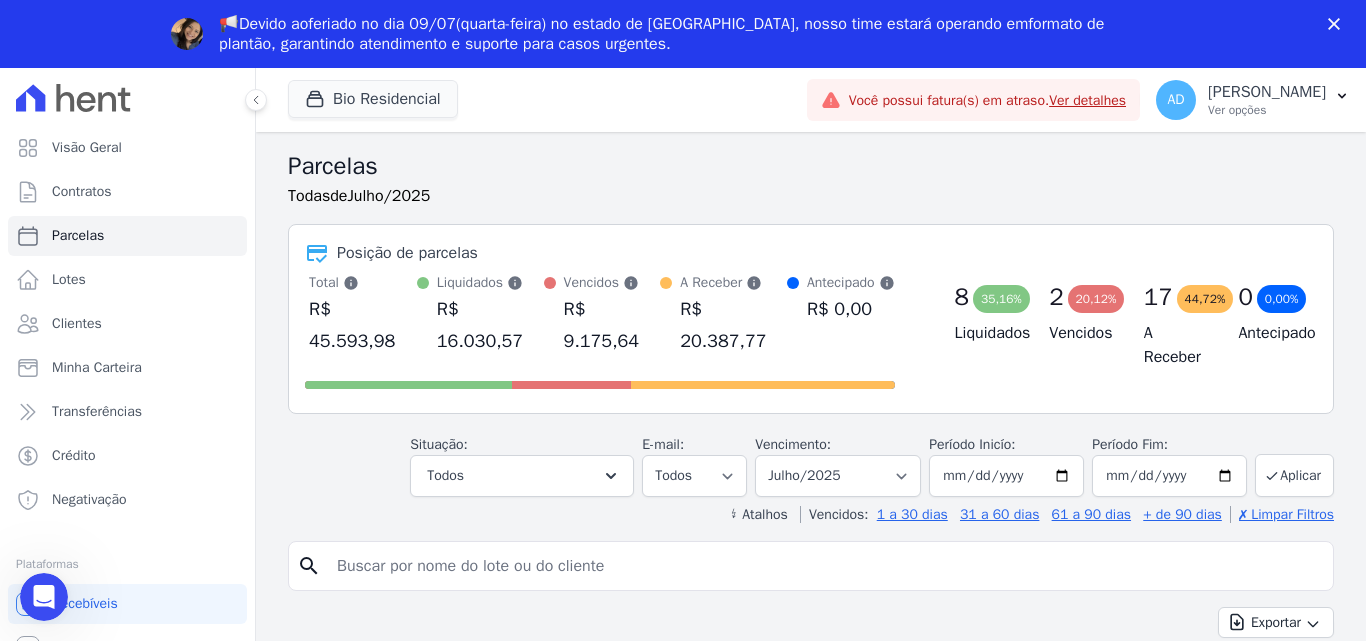 click at bounding box center [825, 566] 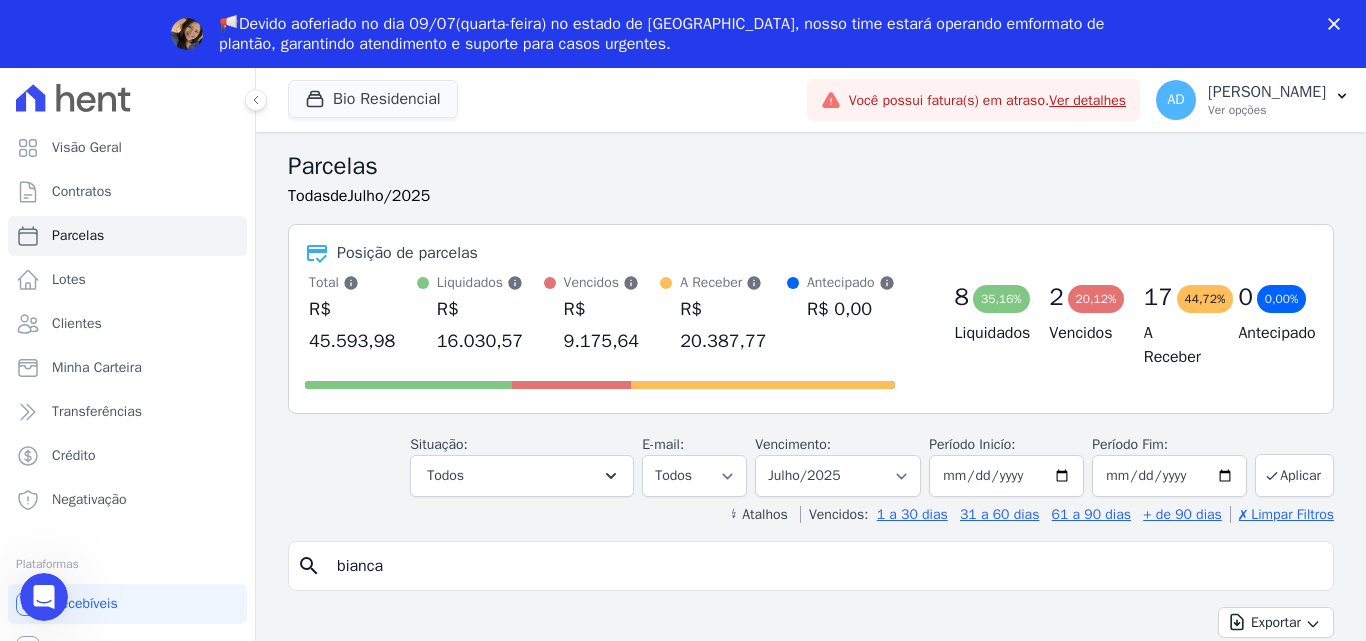 type on "bianca" 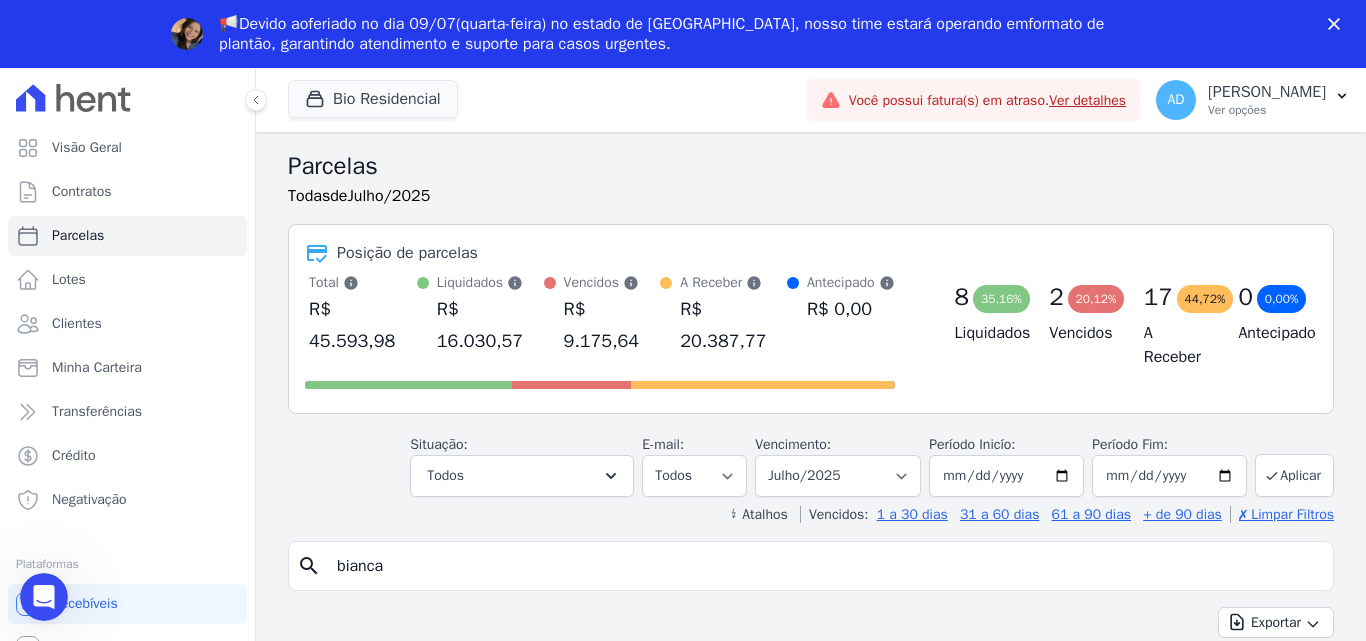 select 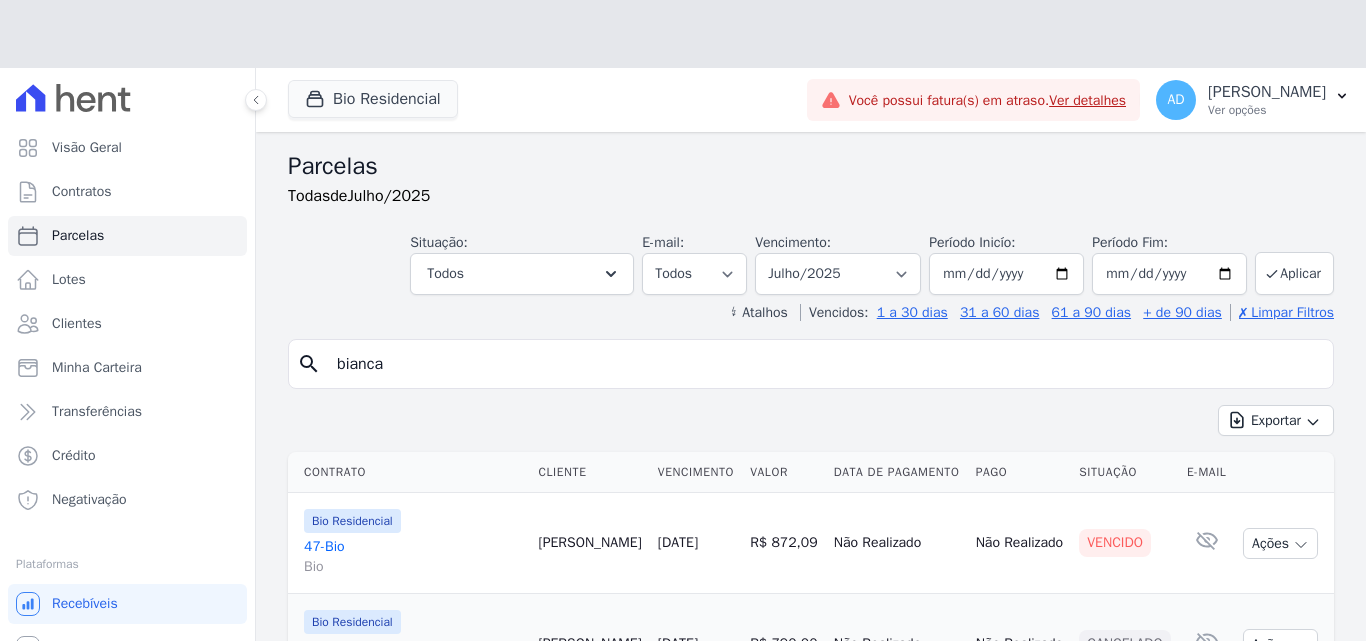 scroll, scrollTop: 184, scrollLeft: 0, axis: vertical 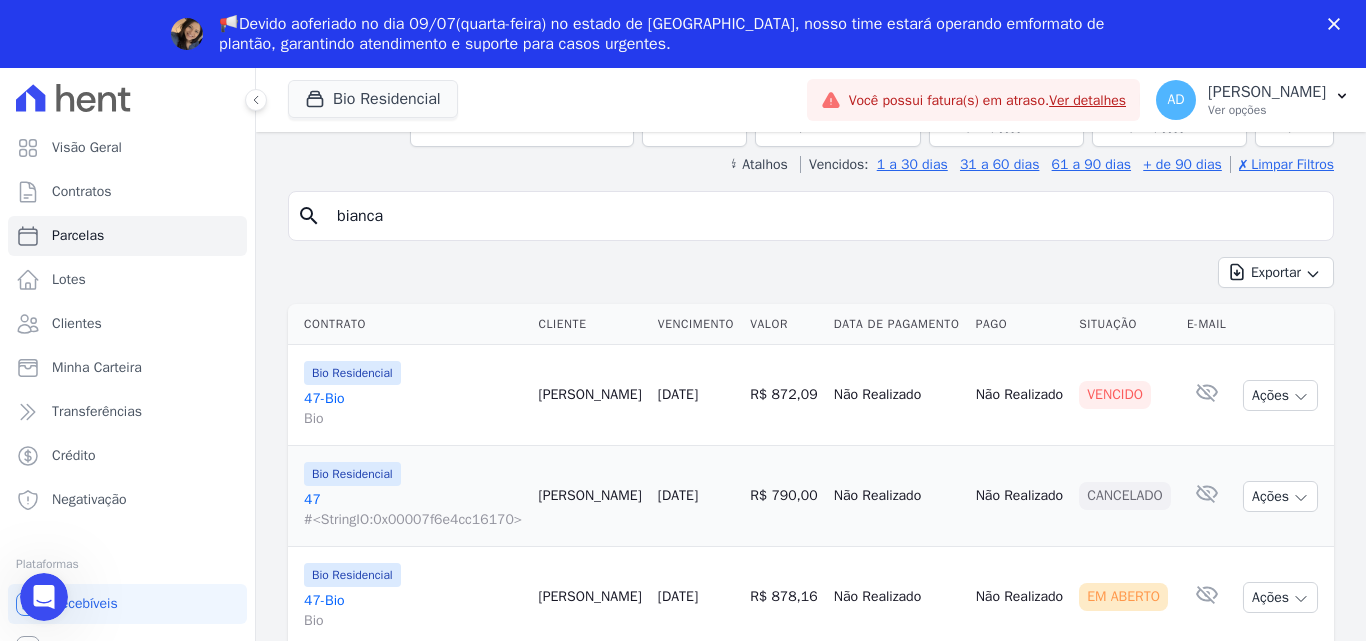 drag, startPoint x: 774, startPoint y: 606, endPoint x: 723, endPoint y: 610, distance: 51.156624 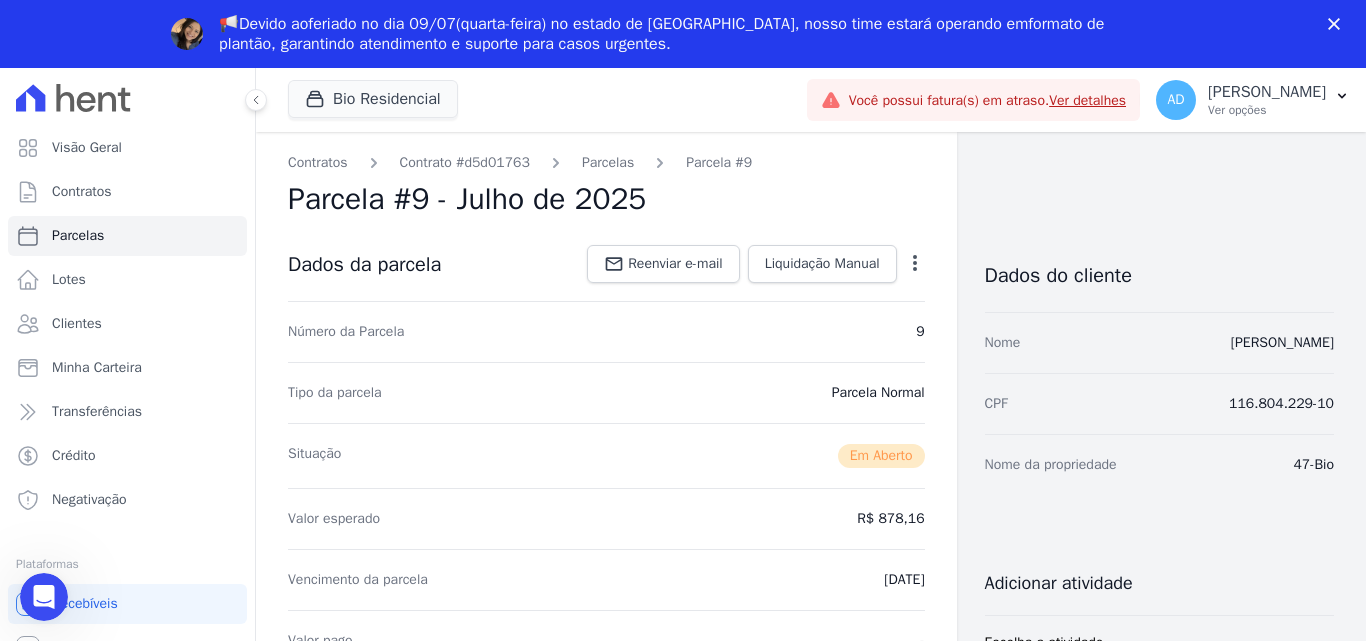 scroll, scrollTop: 0, scrollLeft: 0, axis: both 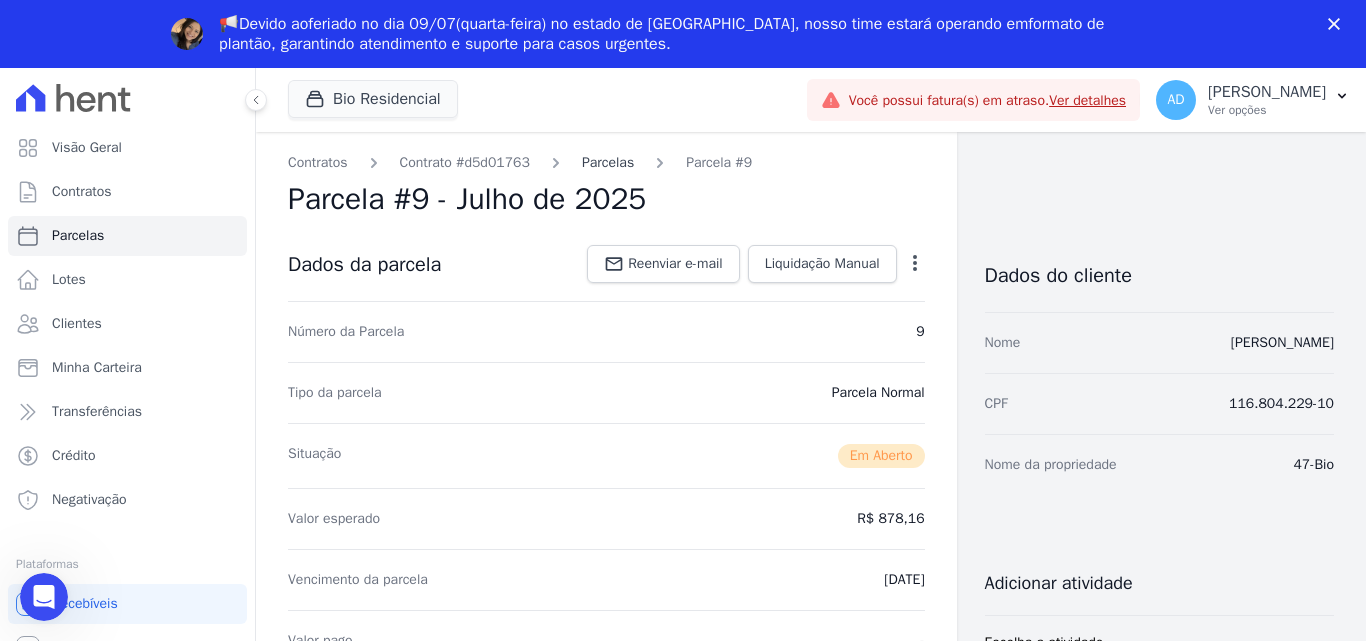 click on "Parcelas" at bounding box center (608, 162) 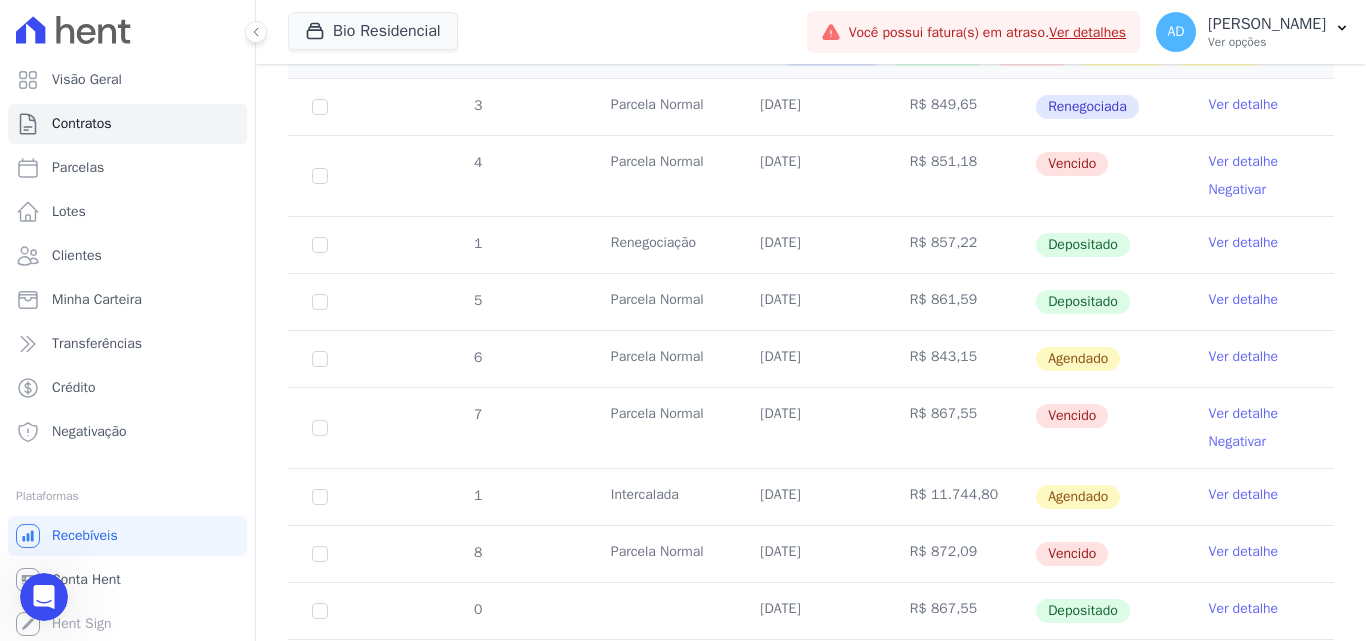 scroll, scrollTop: 0, scrollLeft: 0, axis: both 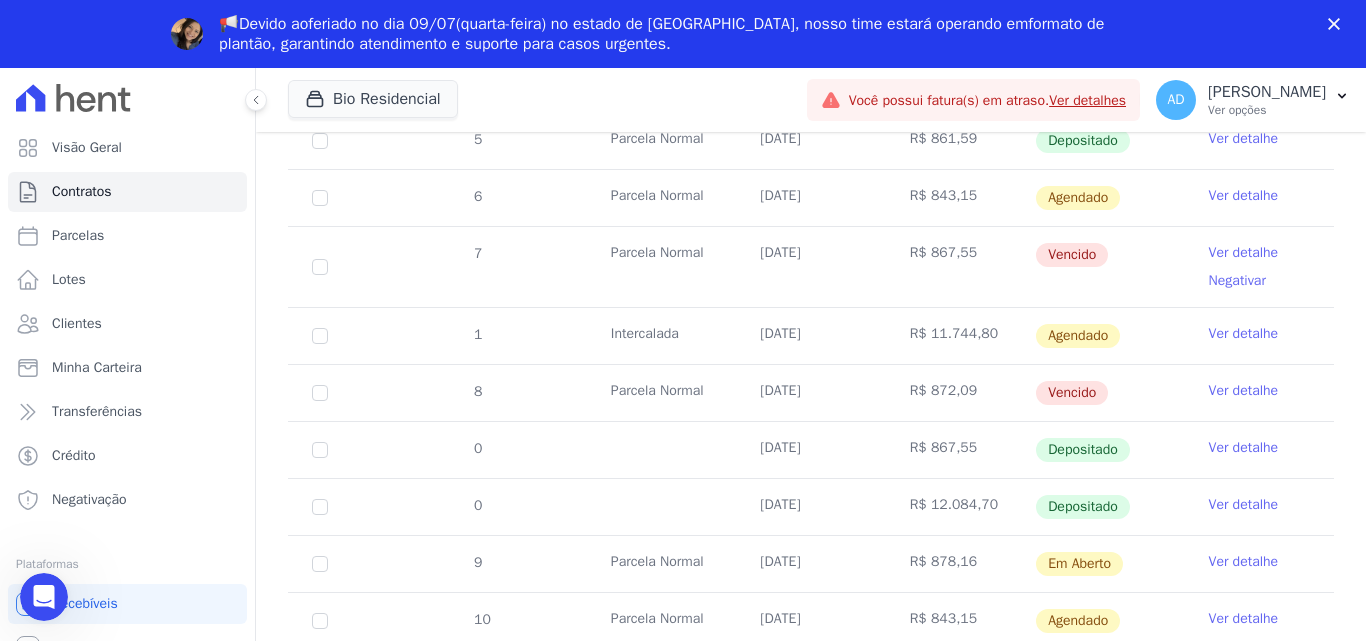 drag, startPoint x: 830, startPoint y: 564, endPoint x: 756, endPoint y: 564, distance: 74 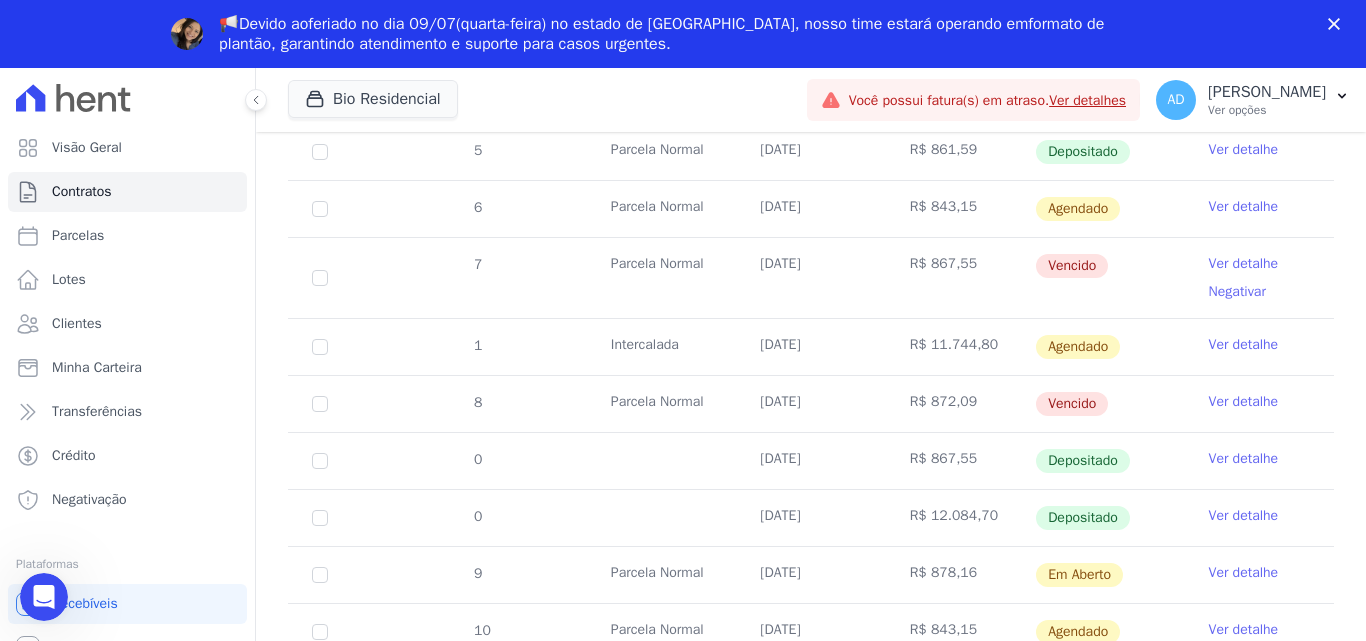 scroll, scrollTop: 619, scrollLeft: 0, axis: vertical 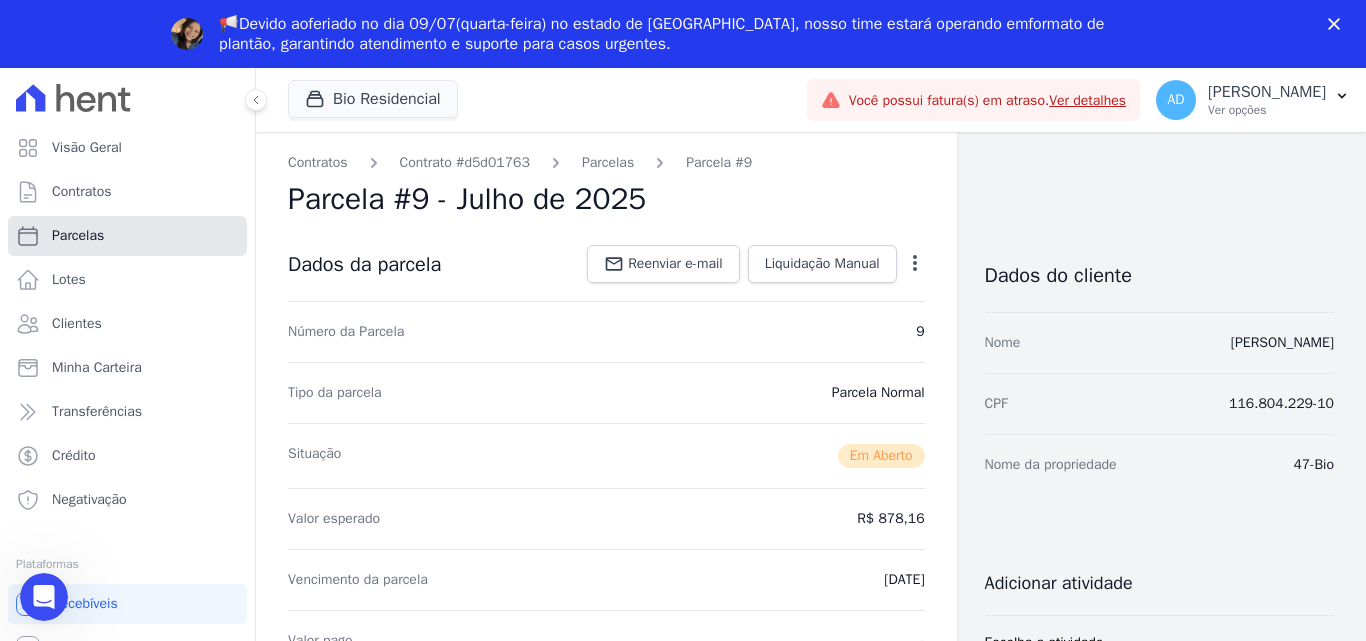 click on "Parcelas" at bounding box center (78, 236) 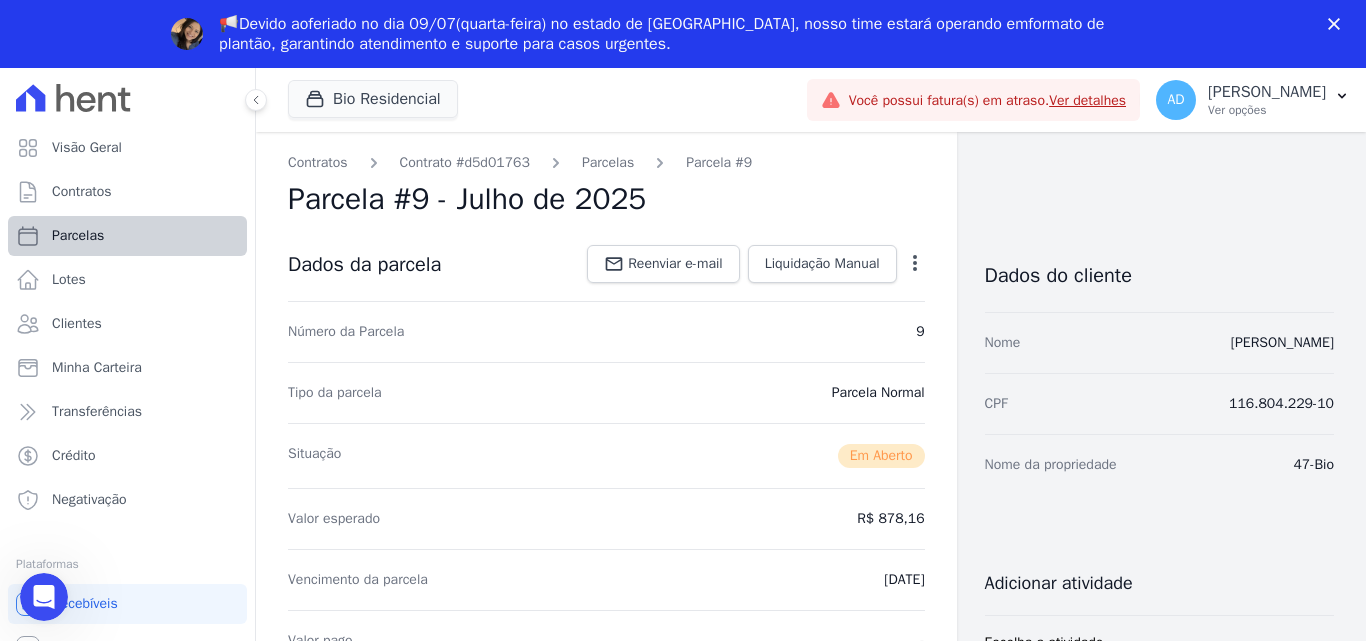 select 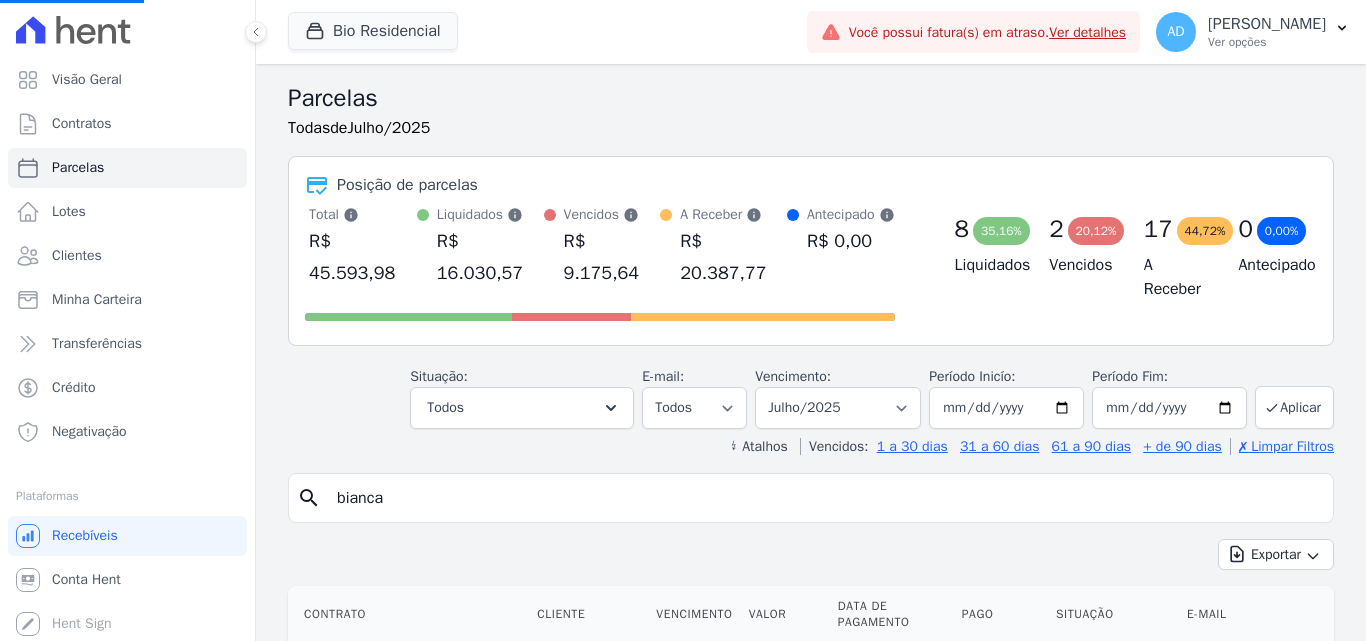click on "bianca" at bounding box center (825, 498) 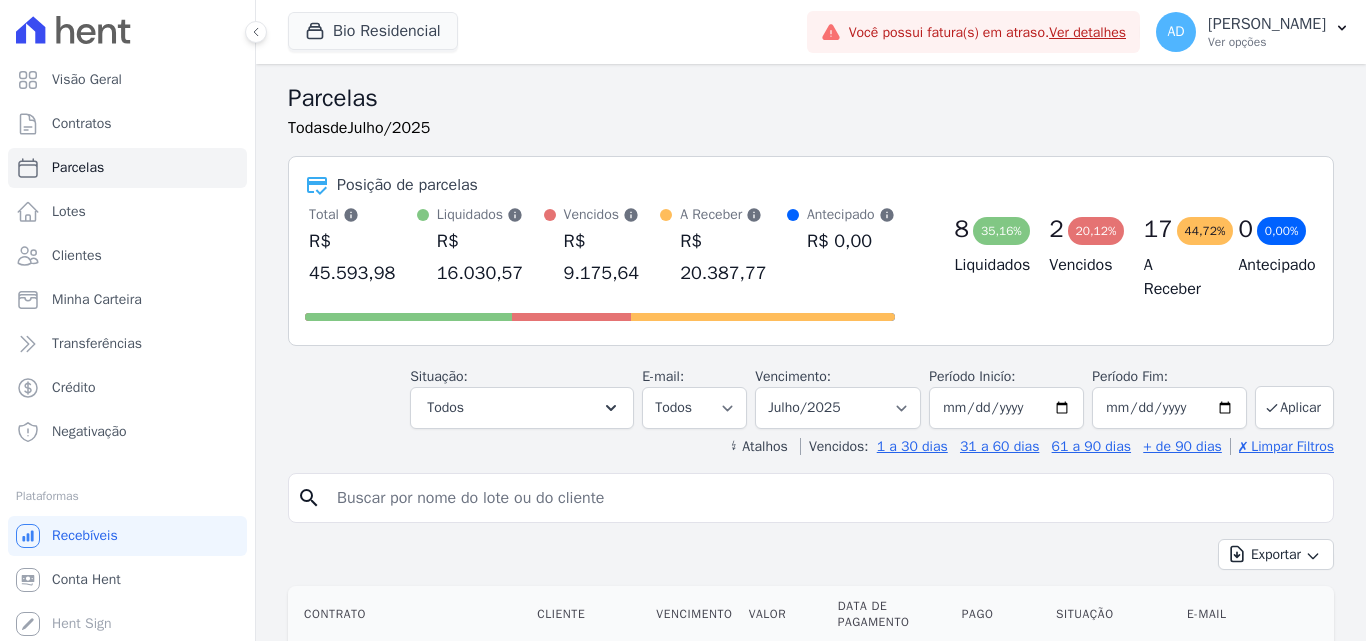 click at bounding box center (825, 498) 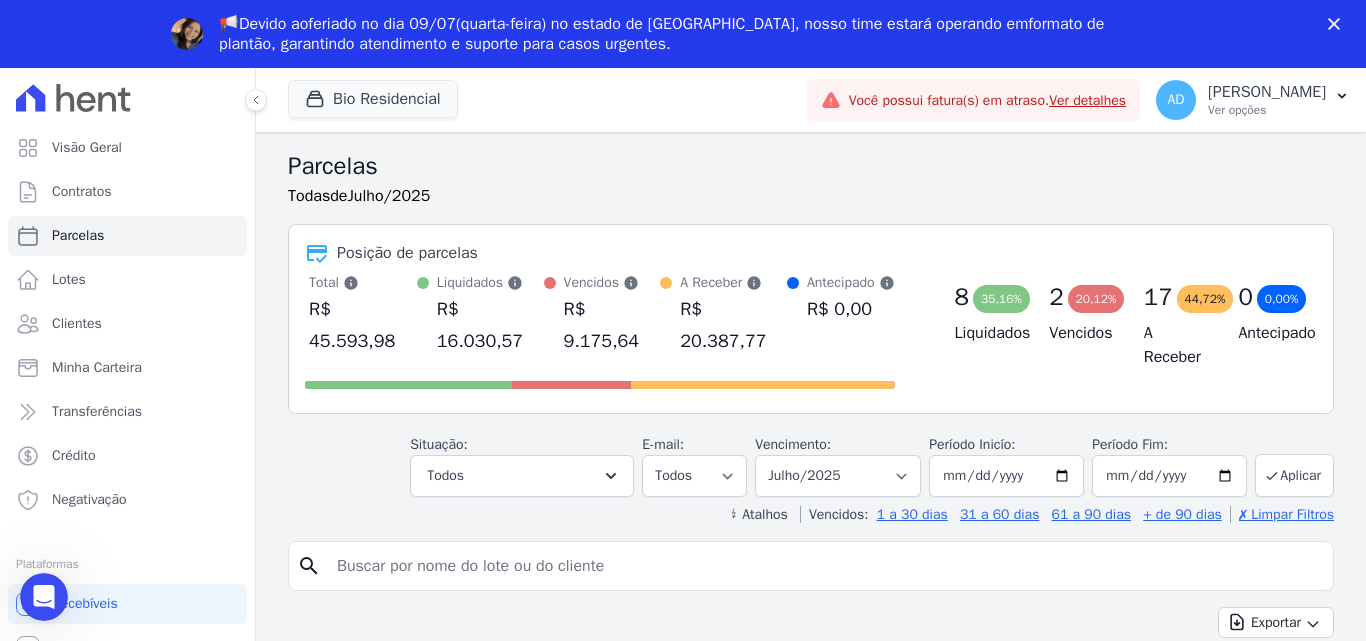 scroll, scrollTop: 0, scrollLeft: 0, axis: both 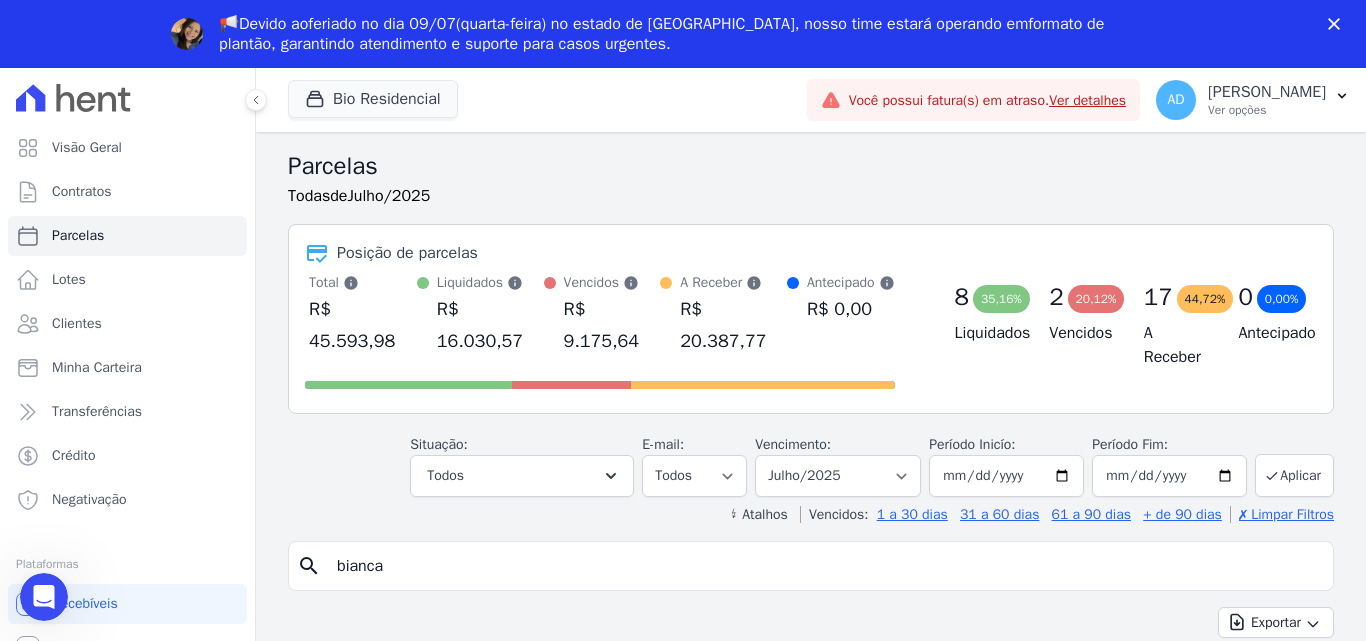 type on "bianca" 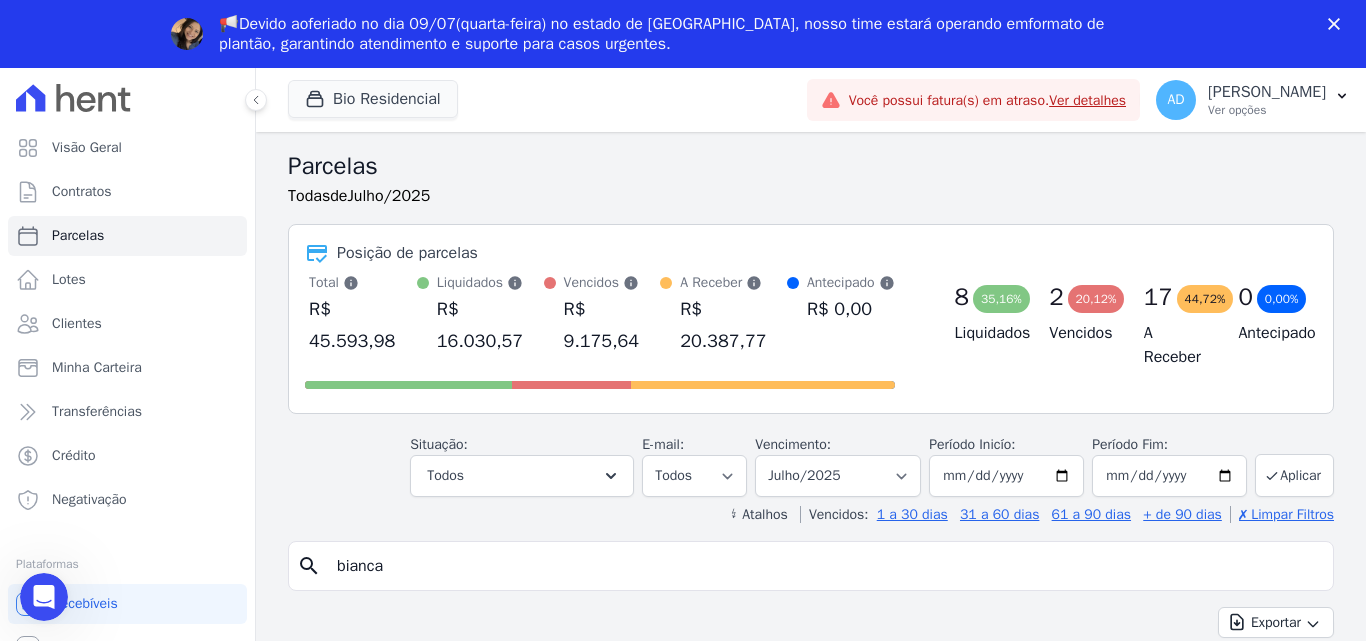 select 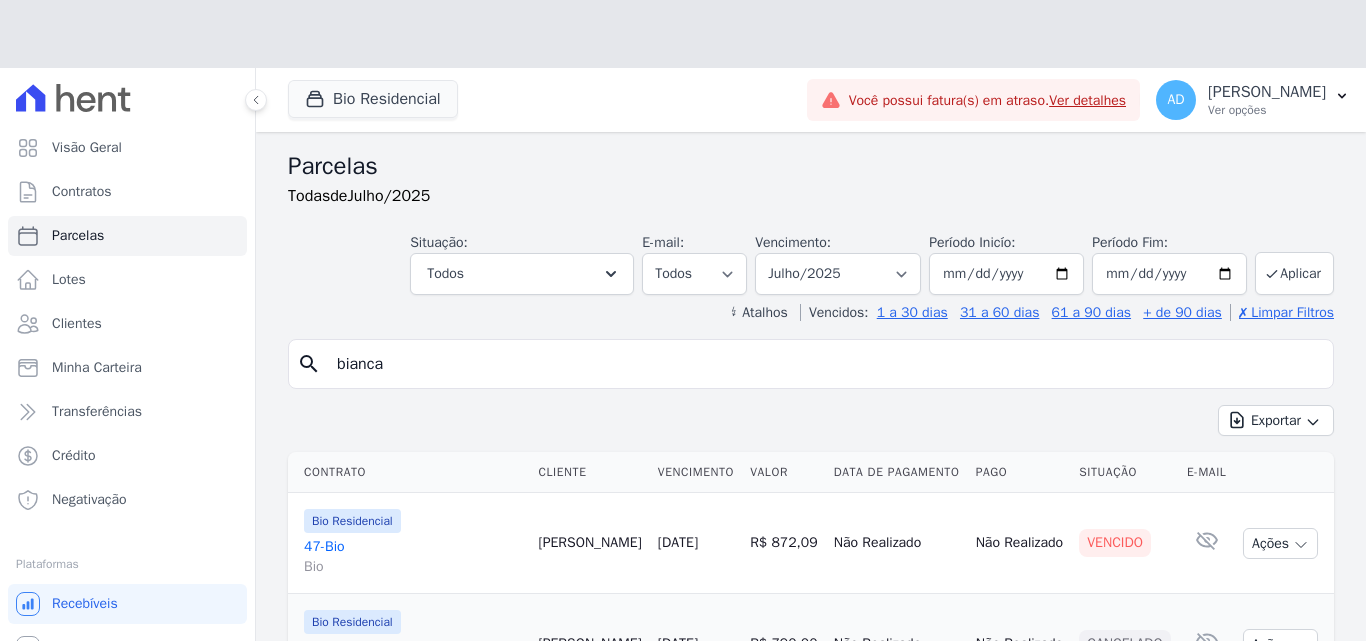 scroll, scrollTop: 184, scrollLeft: 0, axis: vertical 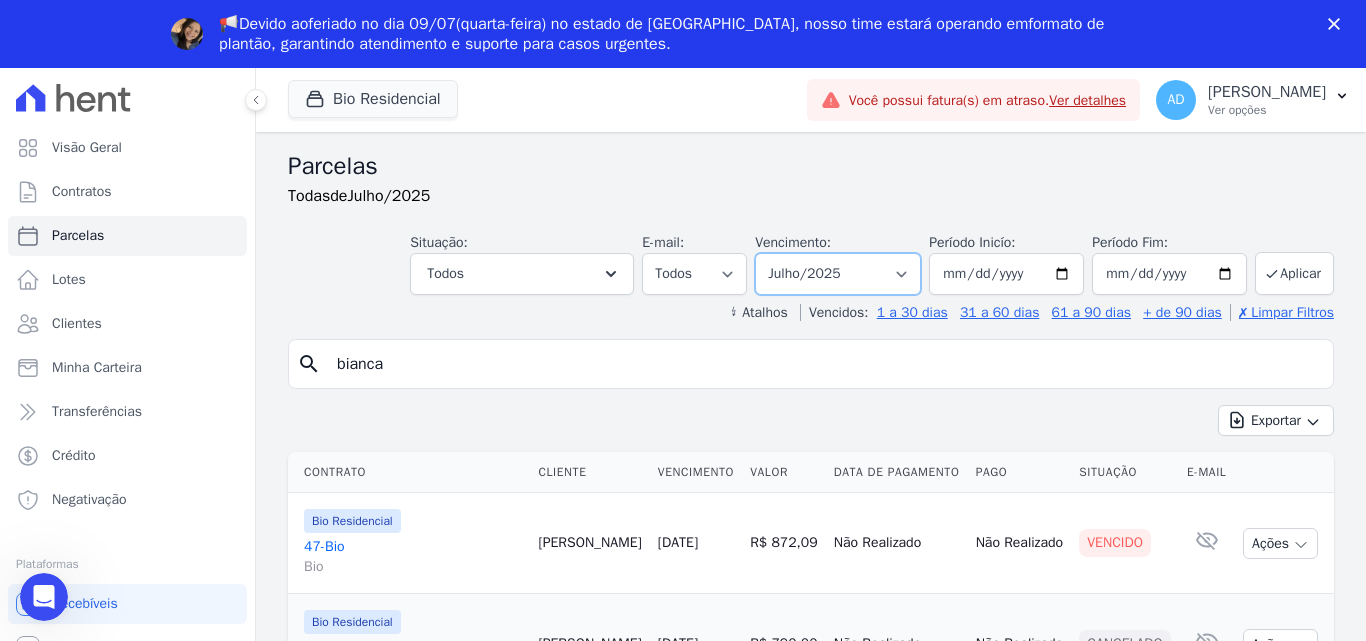 click on "Filtrar por período
────────
Todos os meses
Março/2024
Abril/2024
Maio/2024
Junho/2024
Julho/2024
Agosto/2024
Setembro/2024
Outubro/2024
Novembro/2024
Dezembro/2024
Janeiro/2025
Fevereiro/2025
Março/2025
Abril/2025
Maio/2025
Junho/2025
Julho/2025
Agosto/2025
Setembro/2025
Outubro/2025
Novembro/2025
Dezembro/2025
Janeiro/2026
Fevereiro/2026
Março/2026
Abril/2026
Maio/2026
Junho/2026
Julho/2026
Agosto/2026
Setembro/2026
Outubro/2026
Novembro/2026
Dezembro/2026
Janeiro/2027
Fevereiro/2027
Março/2027
Abril/2027" at bounding box center (838, 274) 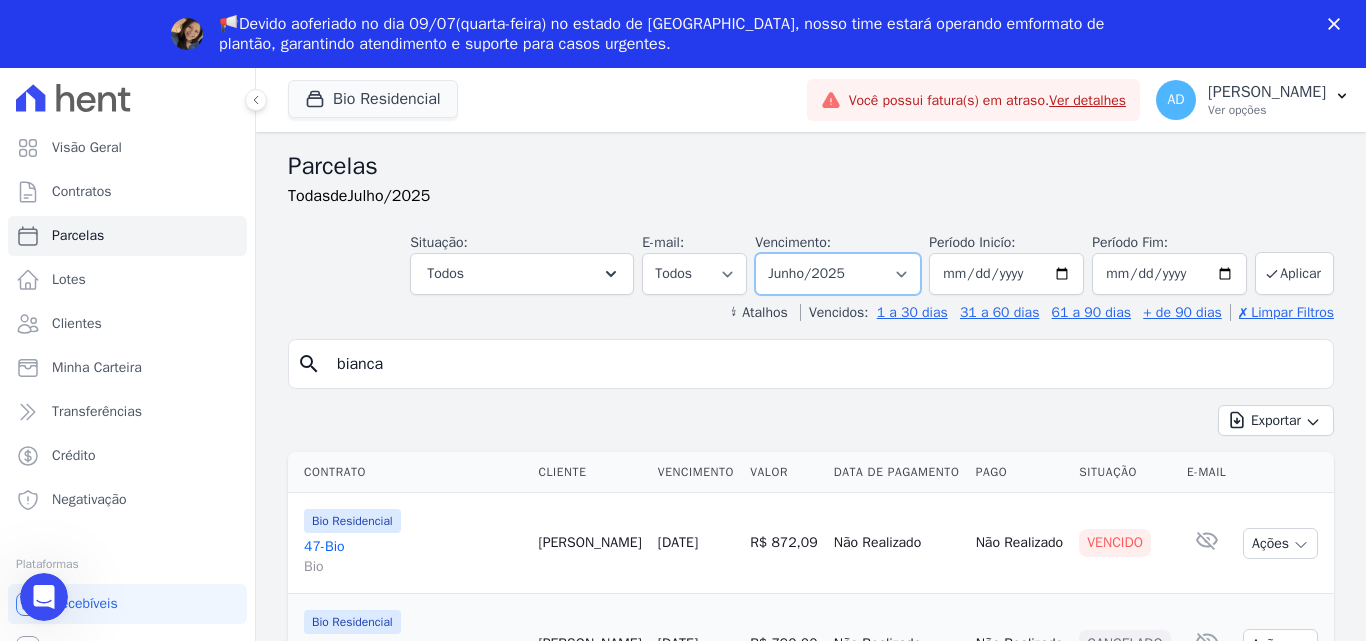 click on "Filtrar por período
────────
Todos os meses
Março/2024
Abril/2024
Maio/2024
Junho/2024
Julho/2024
Agosto/2024
Setembro/2024
Outubro/2024
Novembro/2024
Dezembro/2024
Janeiro/2025
Fevereiro/2025
Março/2025
Abril/2025
Maio/2025
Junho/2025
Julho/2025
Agosto/2025
Setembro/2025
Outubro/2025
Novembro/2025
Dezembro/2025
Janeiro/2026
Fevereiro/2026
Março/2026
Abril/2026
Maio/2026
Junho/2026
Julho/2026
Agosto/2026
Setembro/2026
Outubro/2026
Novembro/2026
Dezembro/2026
Janeiro/2027
Fevereiro/2027
Março/2027
Abril/2027" at bounding box center [838, 274] 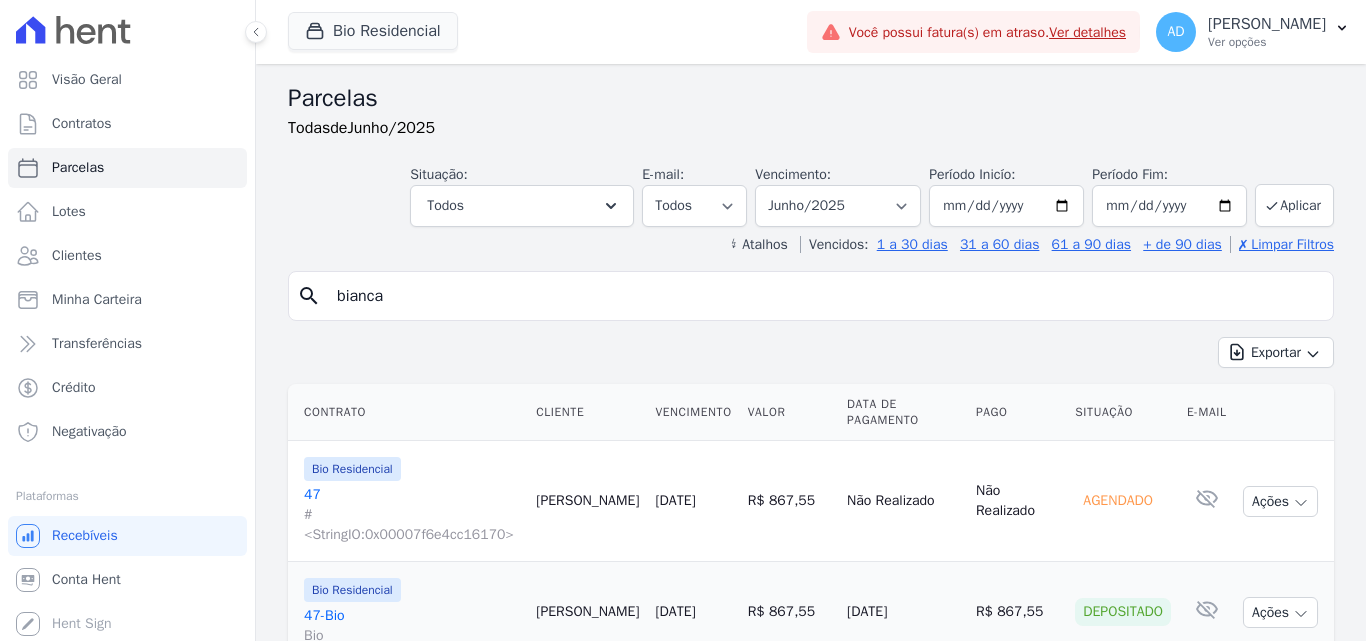 select 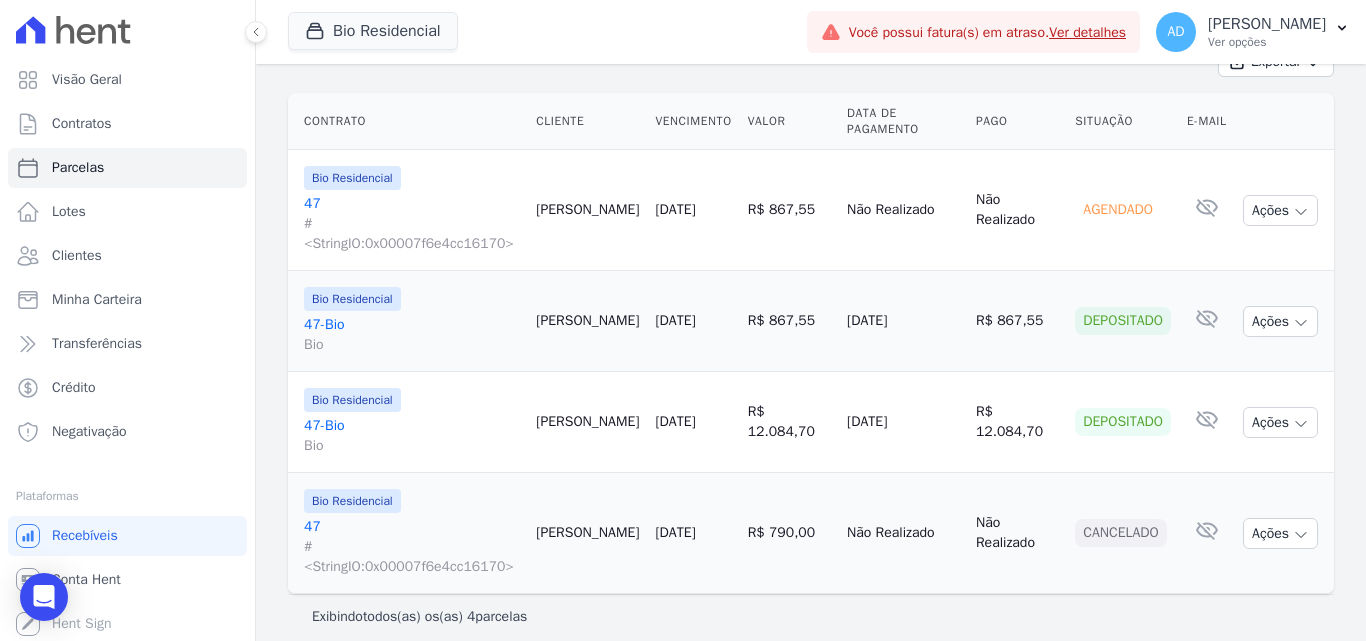 scroll, scrollTop: 305, scrollLeft: 0, axis: vertical 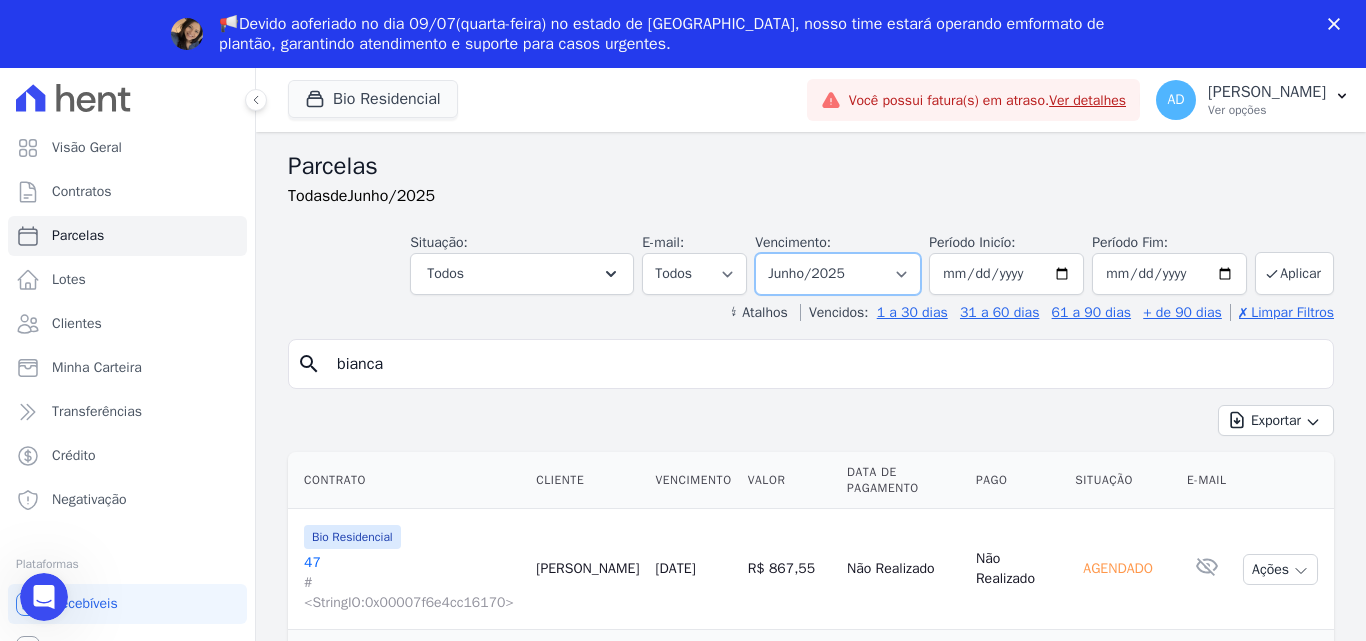 click on "Filtrar por período
────────
Todos os meses
Março/2024
Abril/2024
Maio/2024
Junho/2024
Julho/2024
Agosto/2024
Setembro/2024
Outubro/2024
Novembro/2024
Dezembro/2024
Janeiro/2025
Fevereiro/2025
Março/2025
Abril/2025
Maio/2025
Junho/2025
Julho/2025
Agosto/2025
Setembro/2025
Outubro/2025
Novembro/2025
Dezembro/2025
Janeiro/2026
Fevereiro/2026
Março/2026
Abril/2026
Maio/2026
Junho/2026
Julho/2026
Agosto/2026
Setembro/2026
Outubro/2026
Novembro/2026
Dezembro/2026
Janeiro/2027
Fevereiro/2027
Março/2027
Abril/2027" at bounding box center (838, 274) 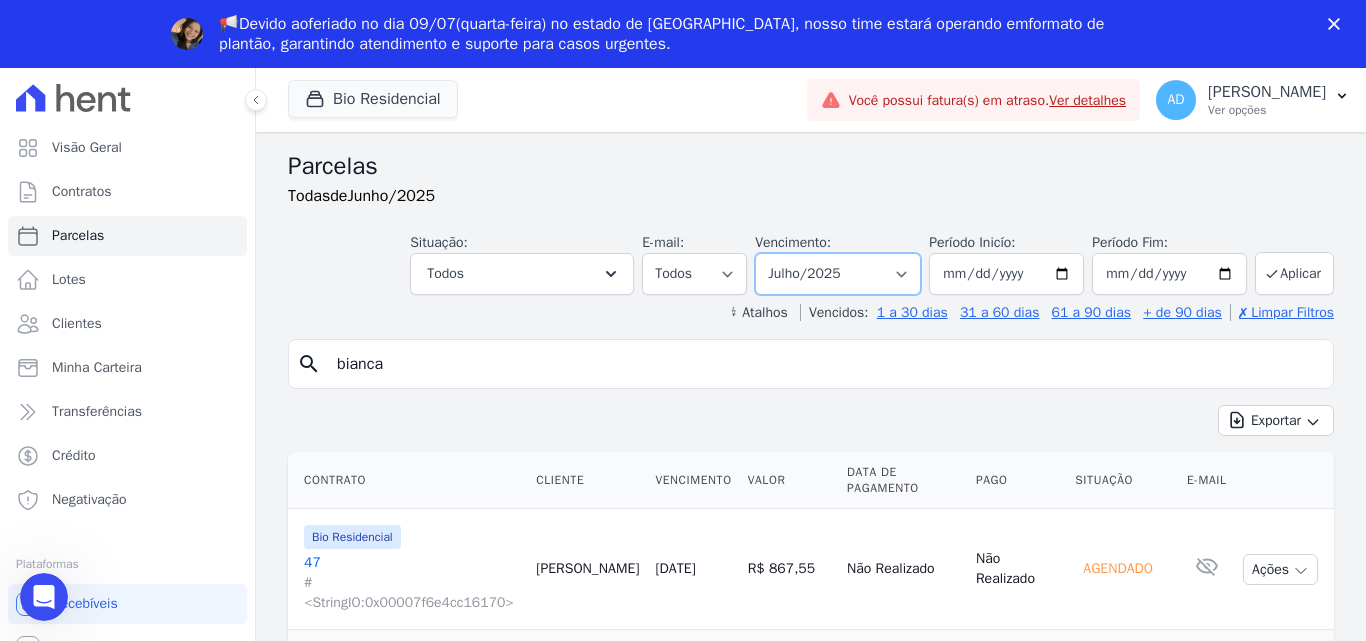click on "Filtrar por período
────────
Todos os meses
Março/2024
Abril/2024
Maio/2024
Junho/2024
Julho/2024
Agosto/2024
Setembro/2024
Outubro/2024
Novembro/2024
Dezembro/2024
Janeiro/2025
Fevereiro/2025
Março/2025
Abril/2025
Maio/2025
Junho/2025
Julho/2025
Agosto/2025
Setembro/2025
Outubro/2025
Novembro/2025
Dezembro/2025
Janeiro/2026
Fevereiro/2026
Março/2026
Abril/2026
Maio/2026
Junho/2026
Julho/2026
Agosto/2026
Setembro/2026
Outubro/2026
Novembro/2026
Dezembro/2026
Janeiro/2027
Fevereiro/2027
Março/2027
Abril/2027" at bounding box center (838, 274) 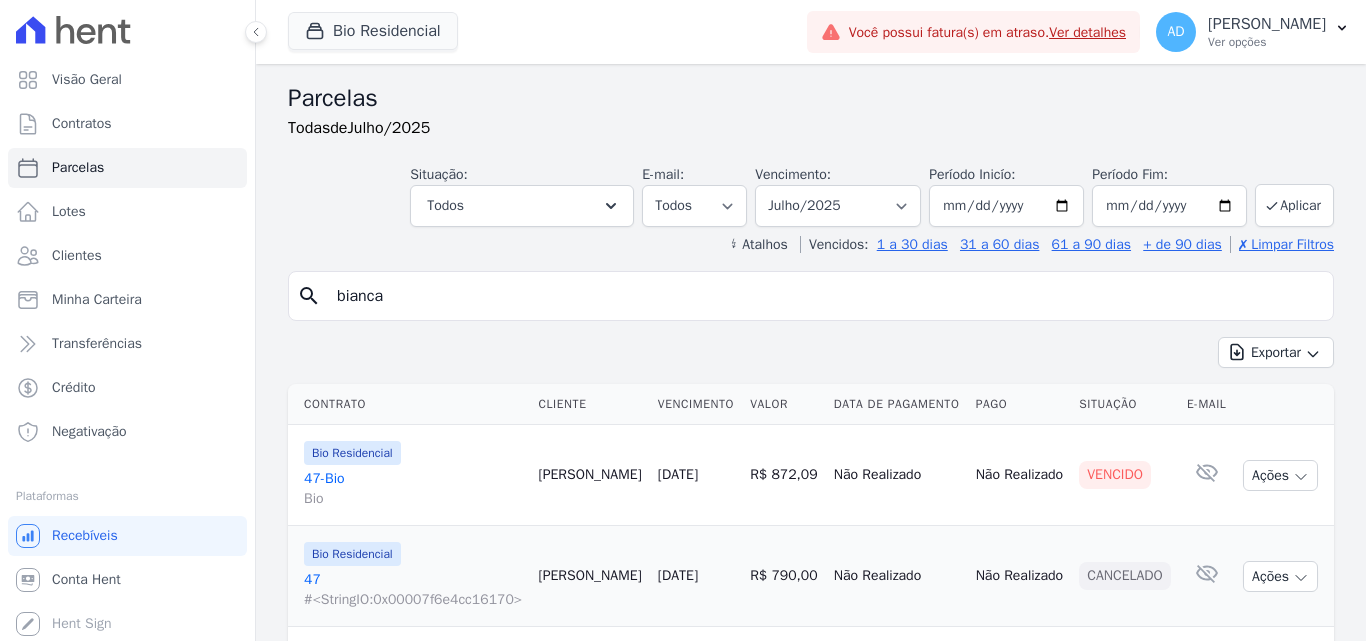 select 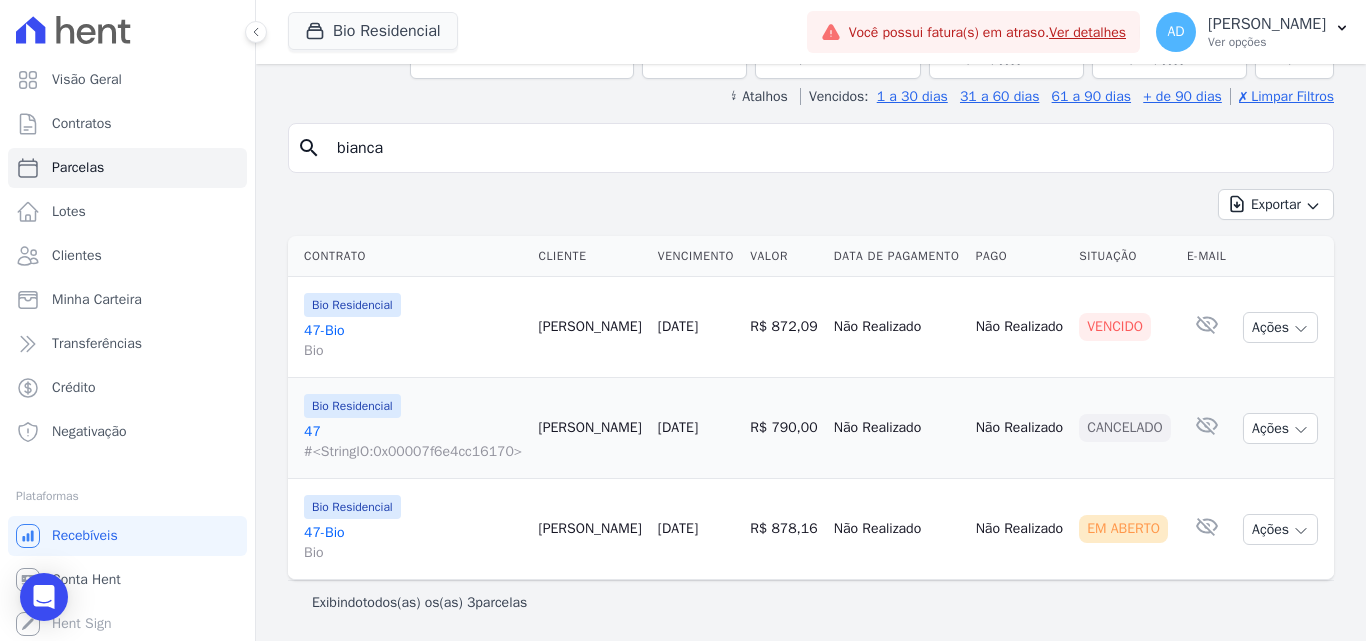 scroll, scrollTop: 184, scrollLeft: 0, axis: vertical 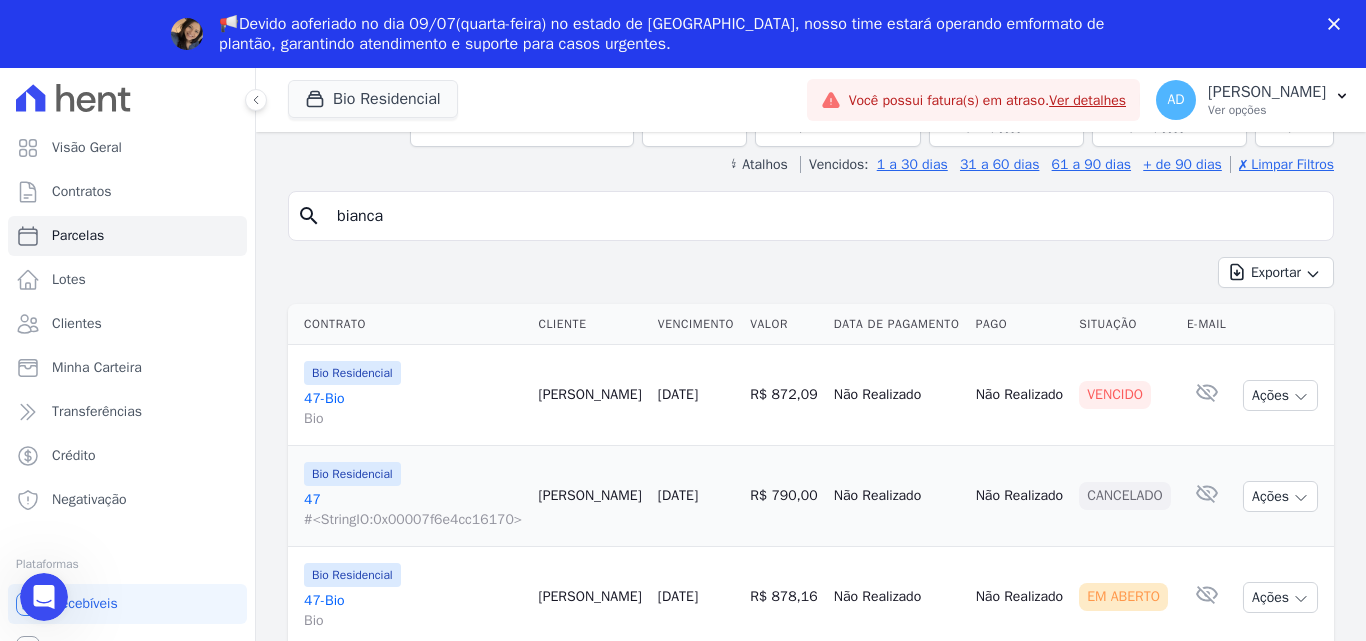click on "Exportar
Exportar PDF
Exportar CSV" at bounding box center [811, 280] 